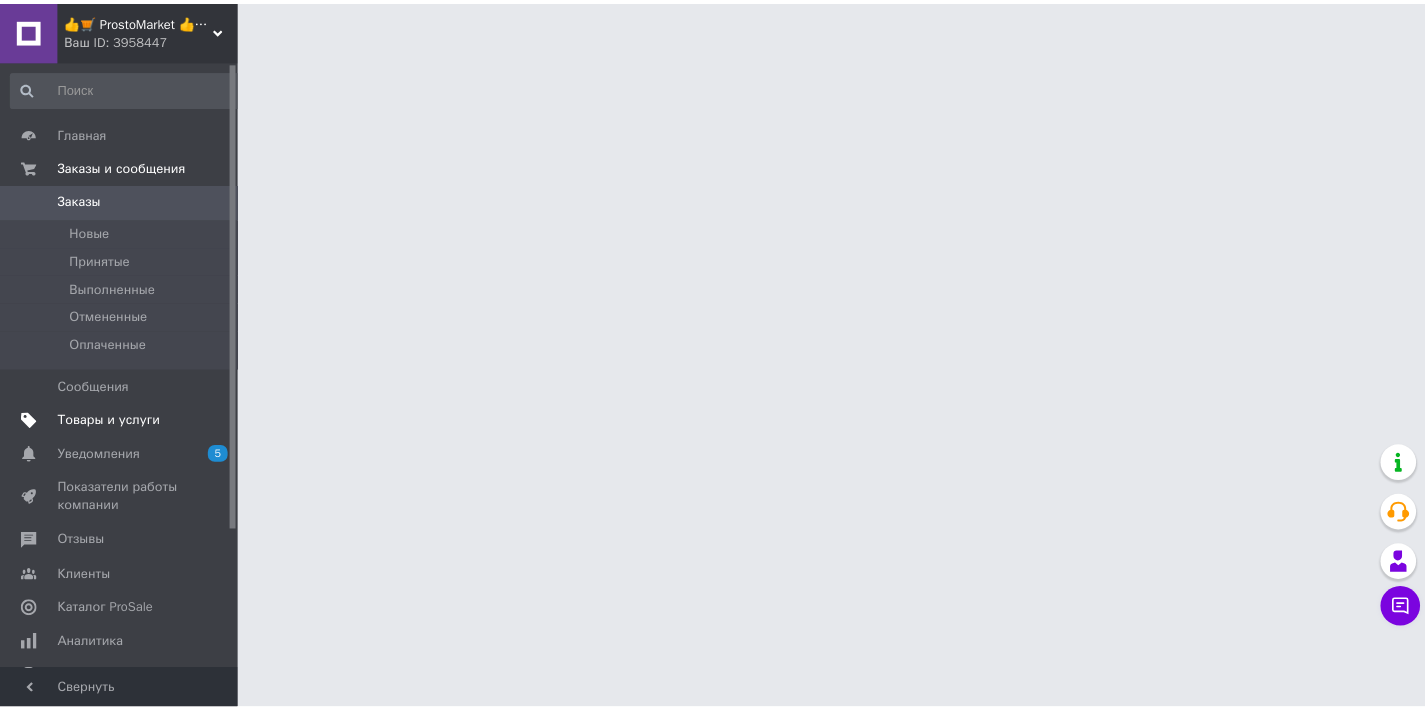 scroll, scrollTop: 0, scrollLeft: 0, axis: both 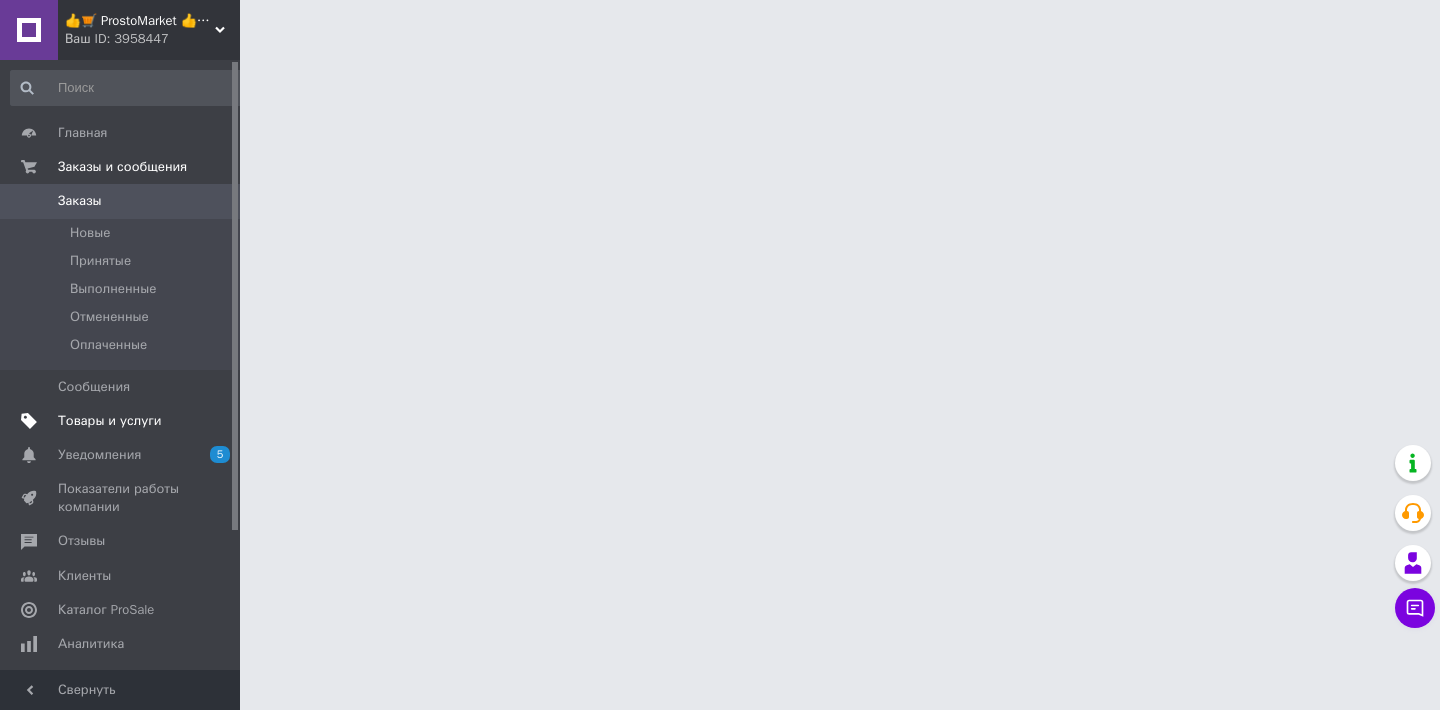 click on "Товары и услуги" at bounding box center [121, 421] 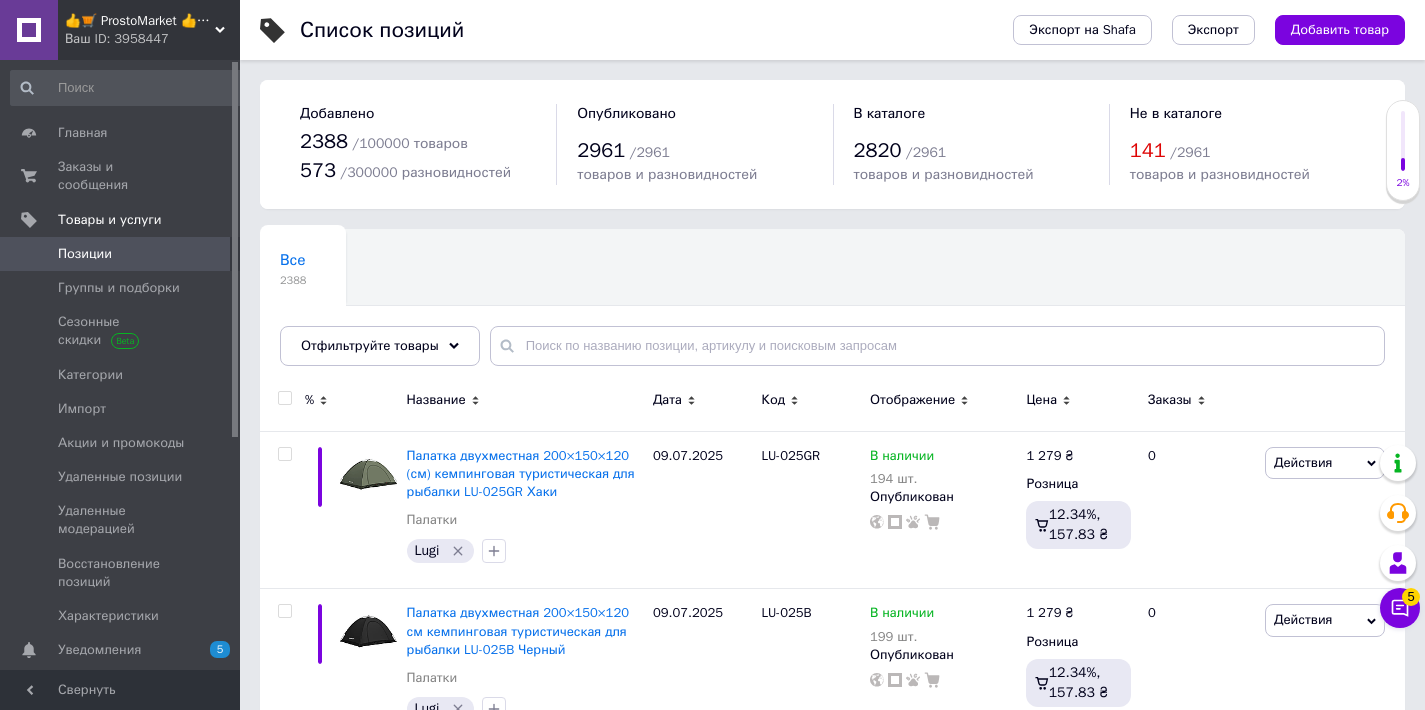 click on "Все 2388 Ok Отфильтровано...  Сохранить" at bounding box center (832, 307) 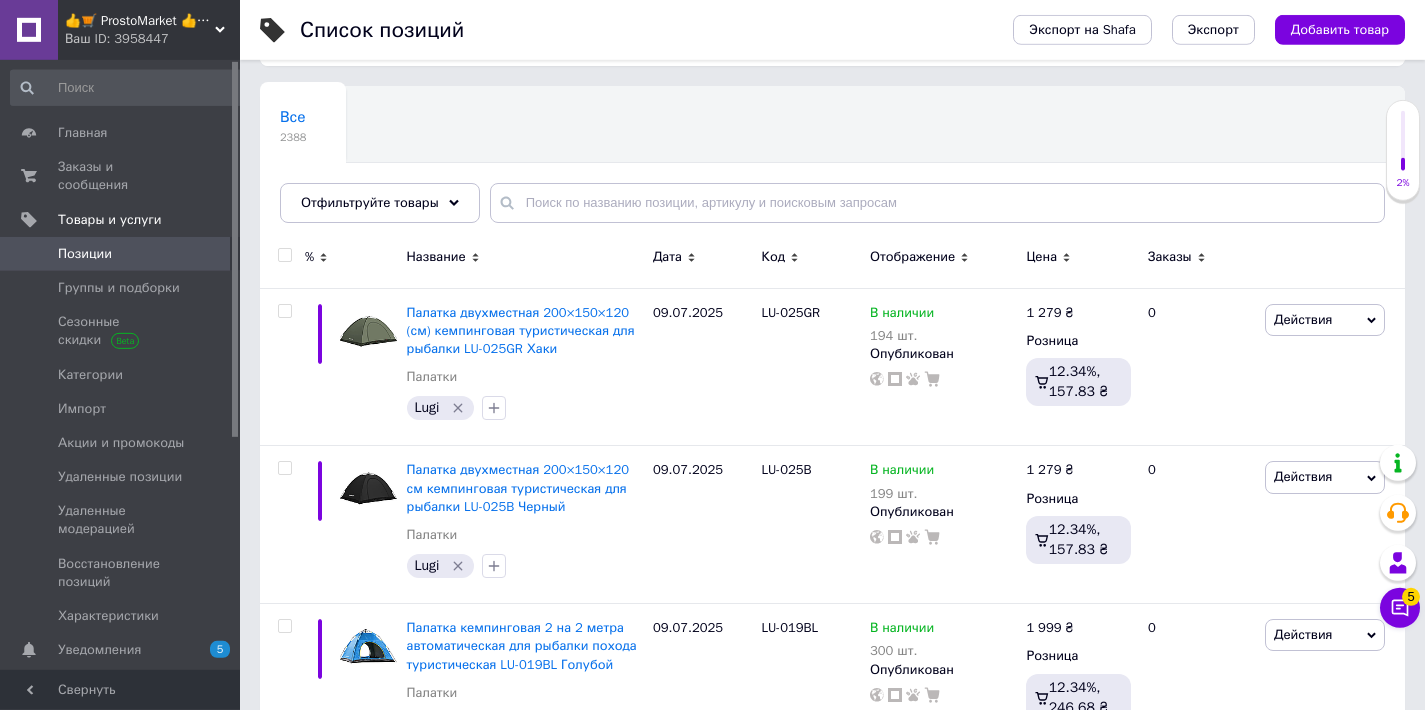 scroll, scrollTop: 144, scrollLeft: 0, axis: vertical 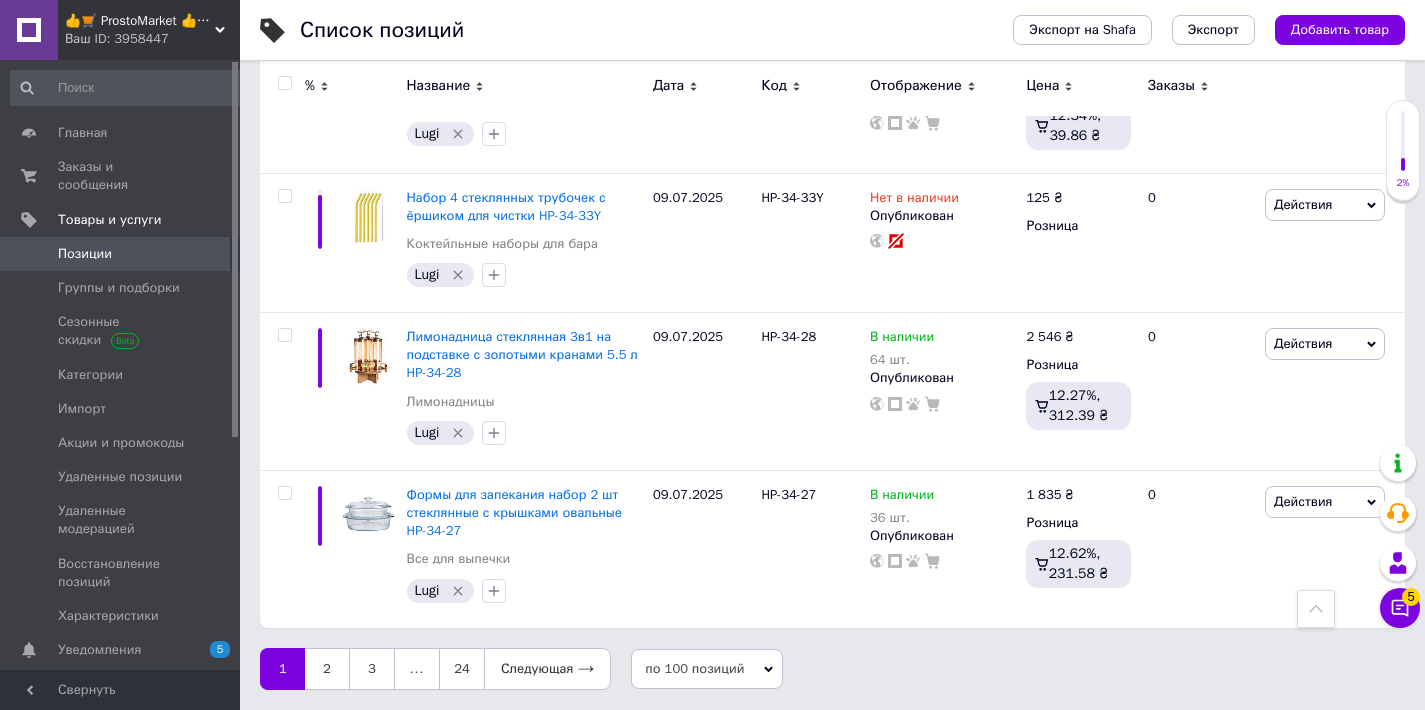 click on "1 2 3 ... 24 Следующая по 100 позиций по 20 позиций по 50 позиций по 100 позиций" at bounding box center (832, 669) 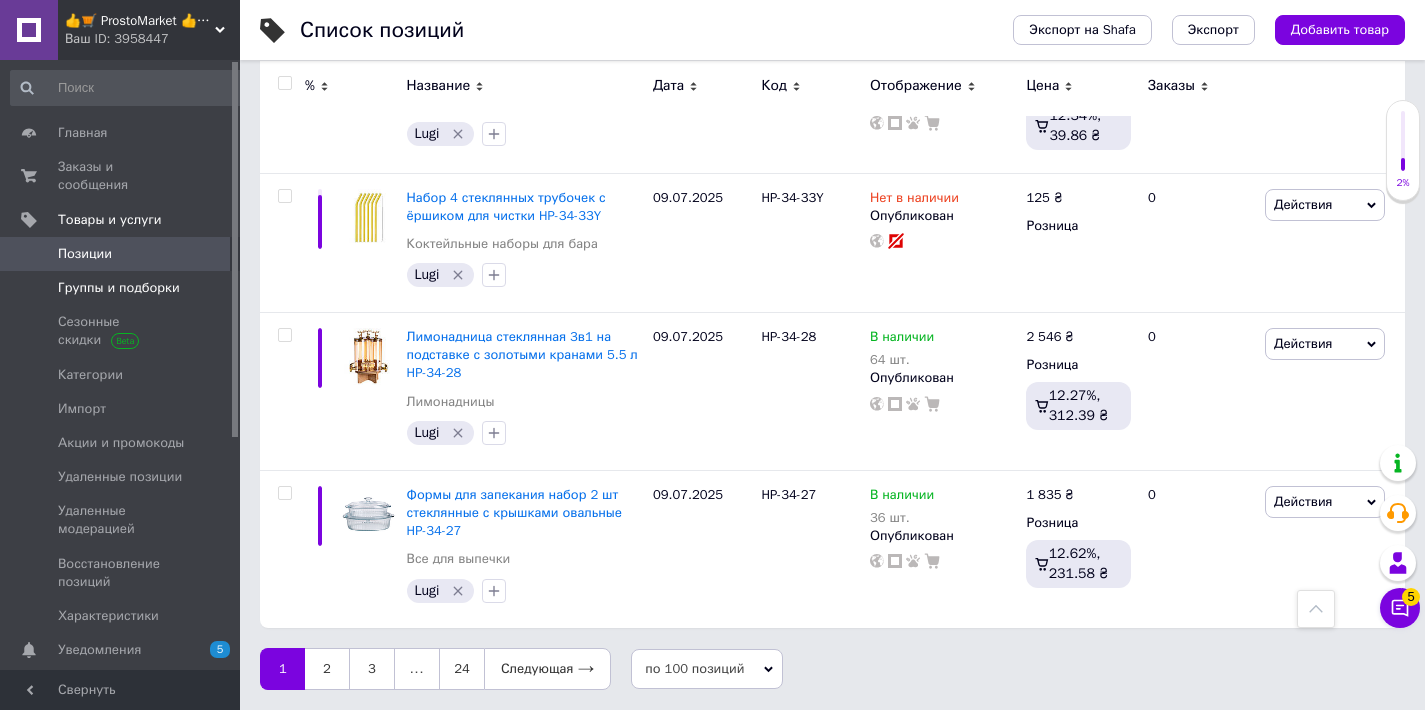 click on "Группы и подборки" at bounding box center [119, 288] 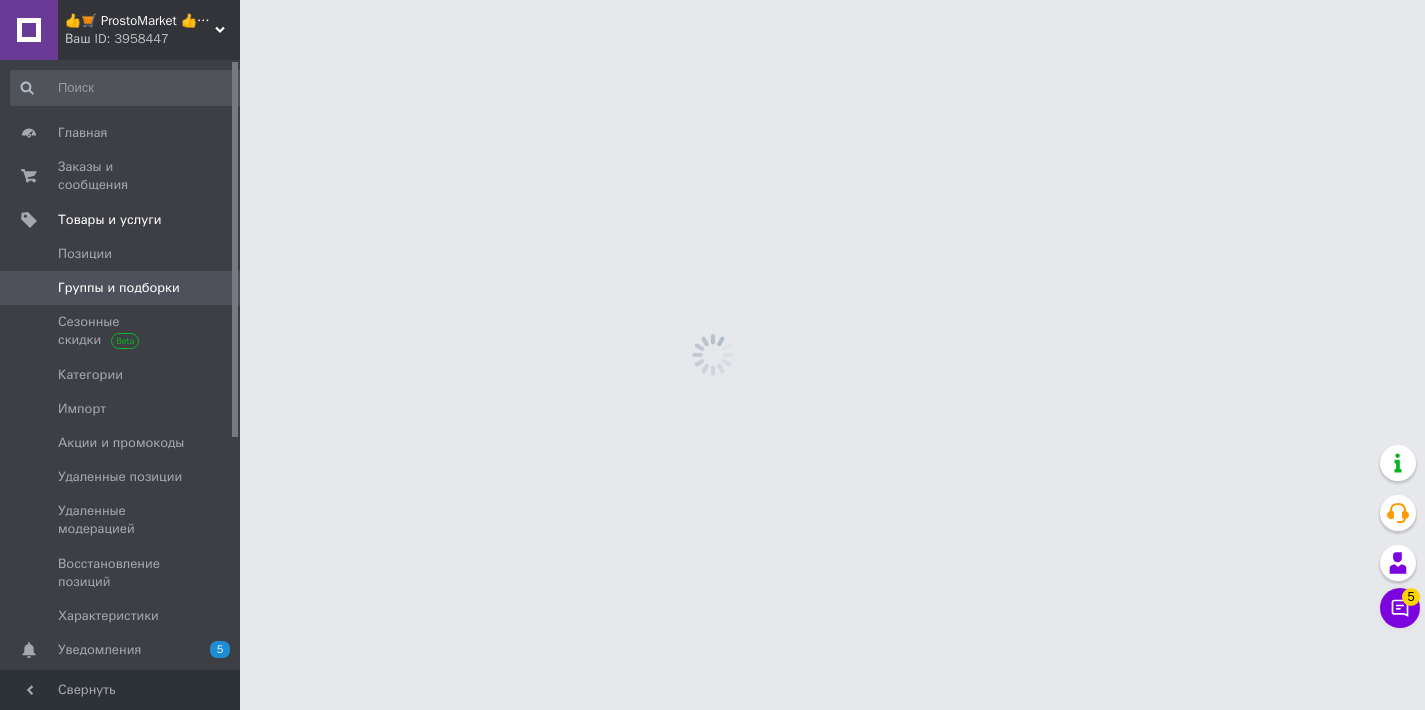 scroll, scrollTop: 0, scrollLeft: 0, axis: both 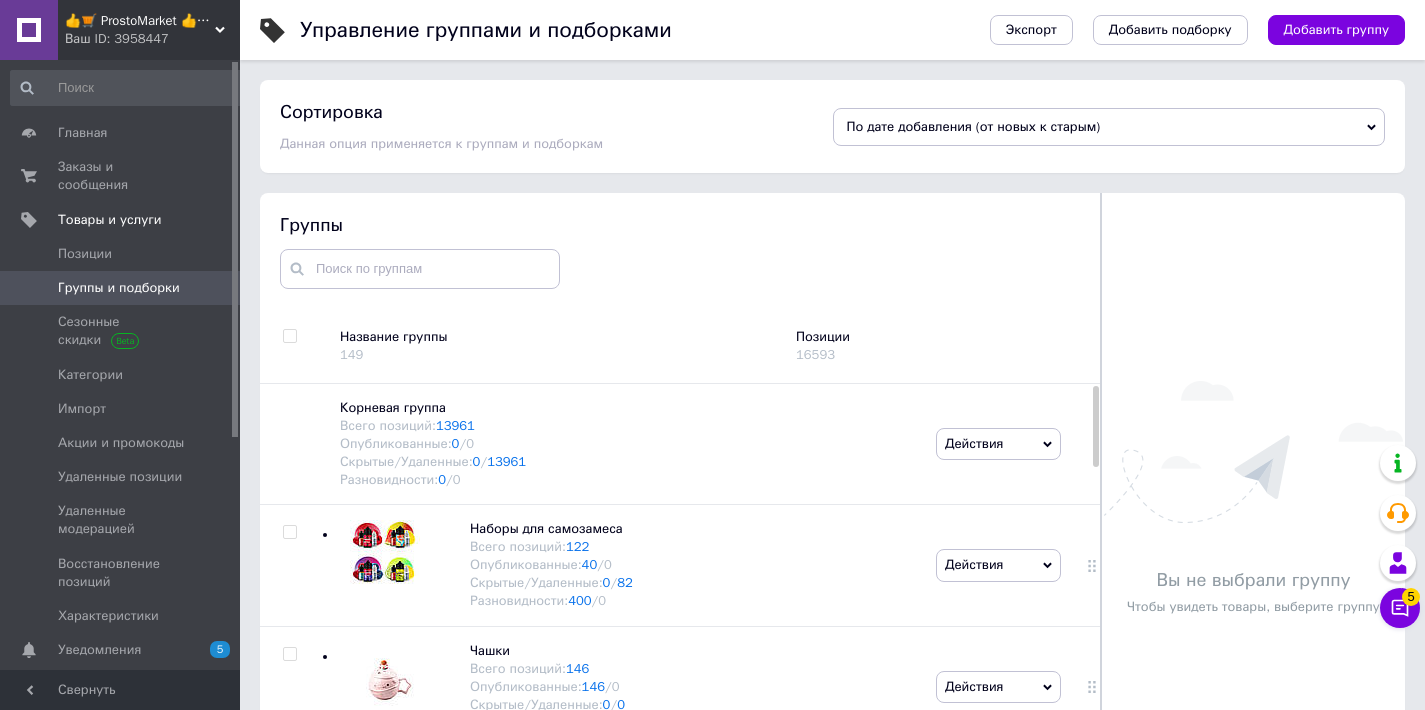click on "Группы" at bounding box center [680, 250] 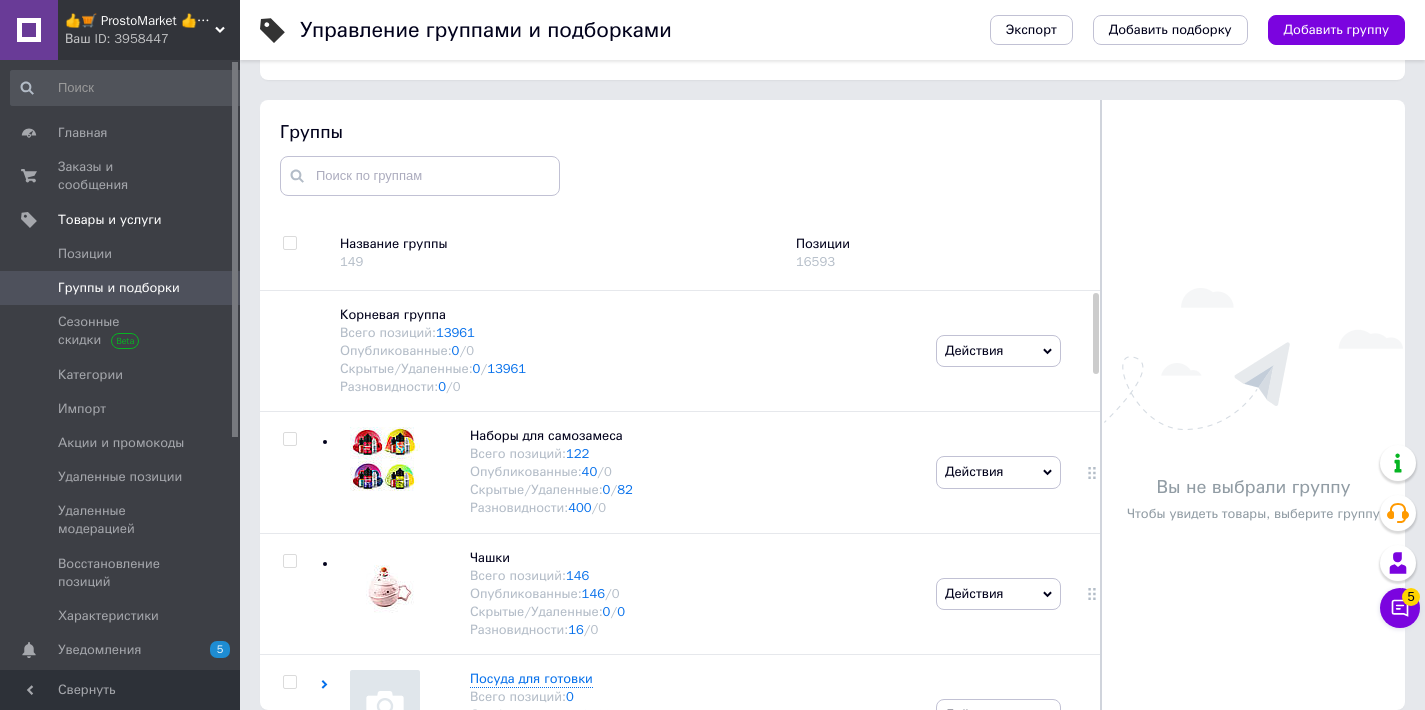 scroll, scrollTop: 113, scrollLeft: 0, axis: vertical 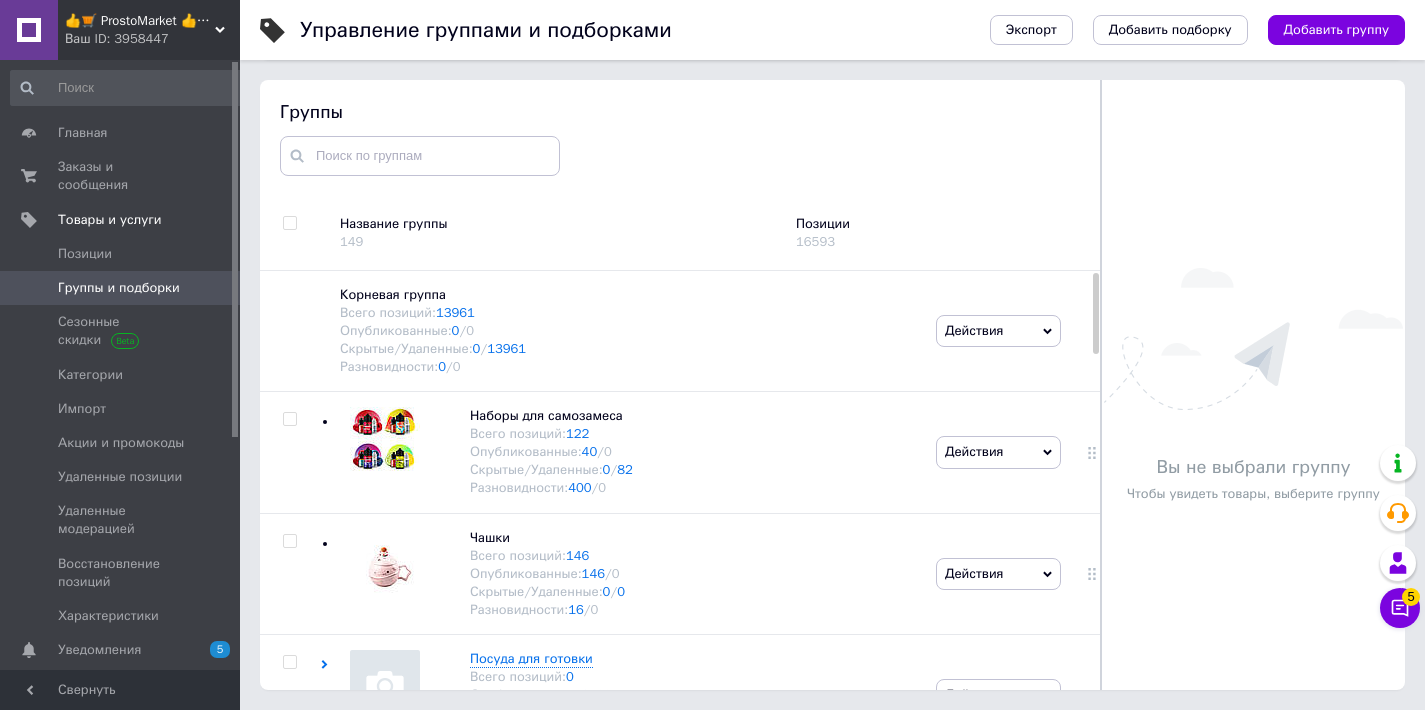 click at bounding box center [290, 223] 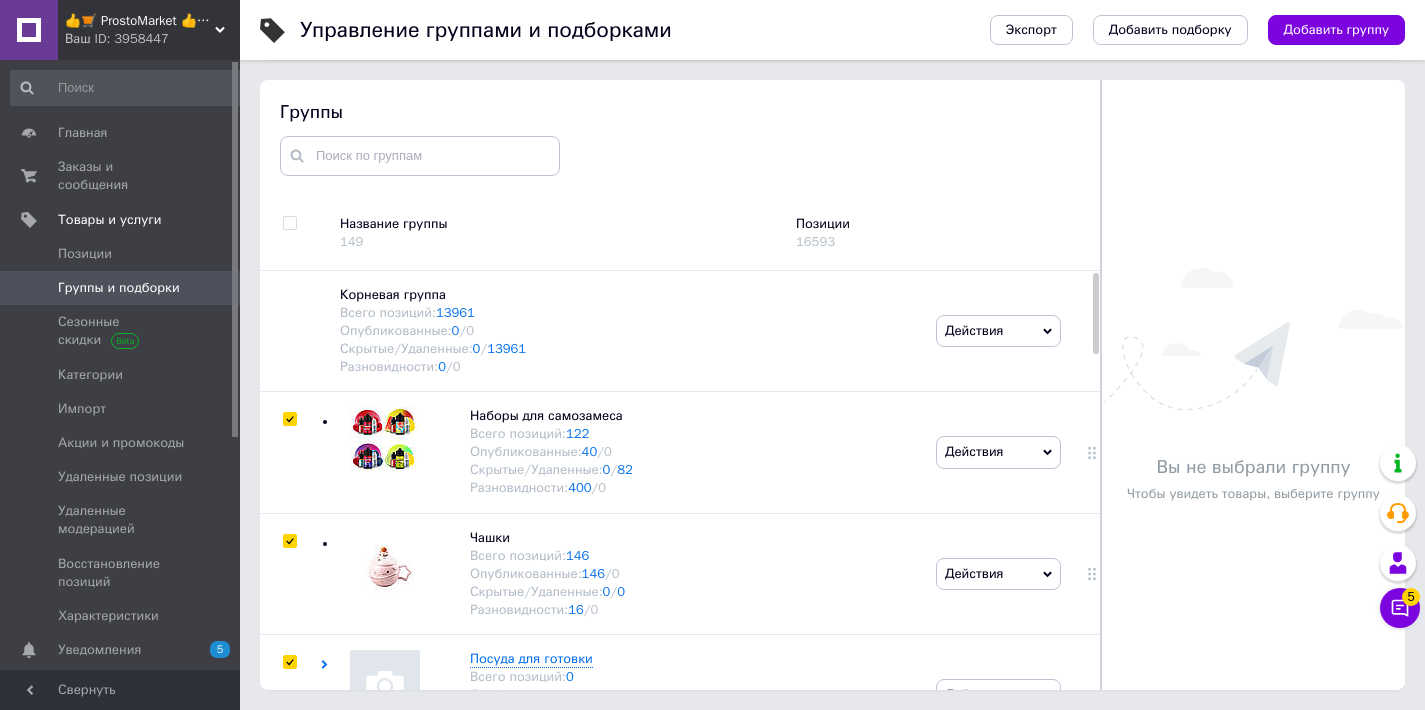 checkbox on "true" 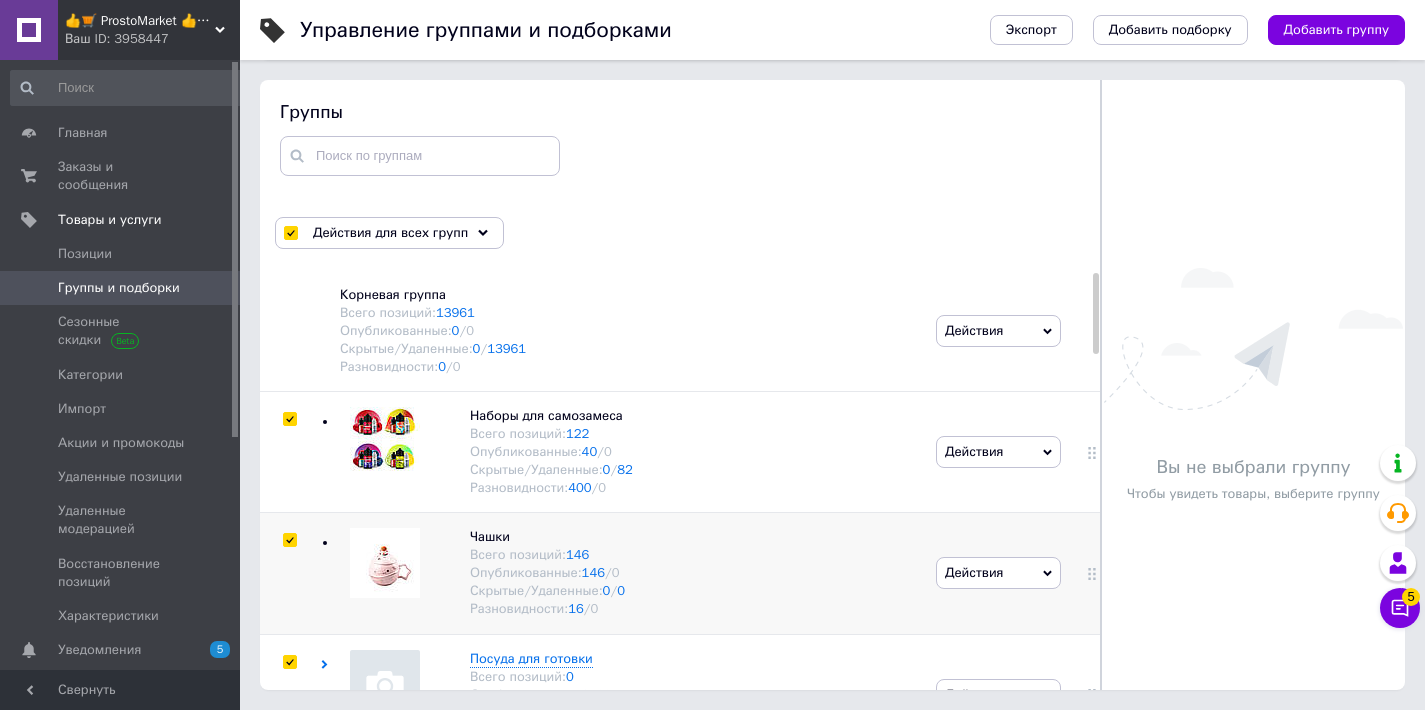 click at bounding box center (289, 540) 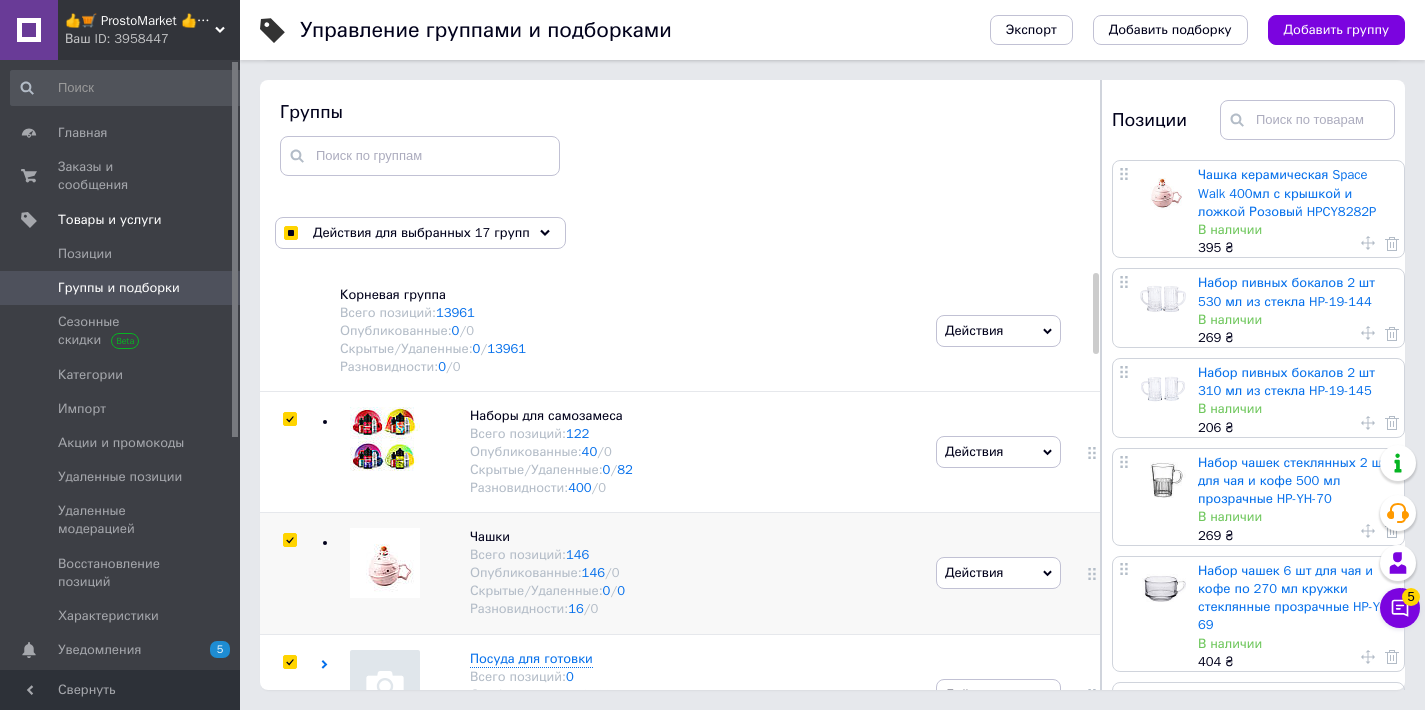 checkbox on "true" 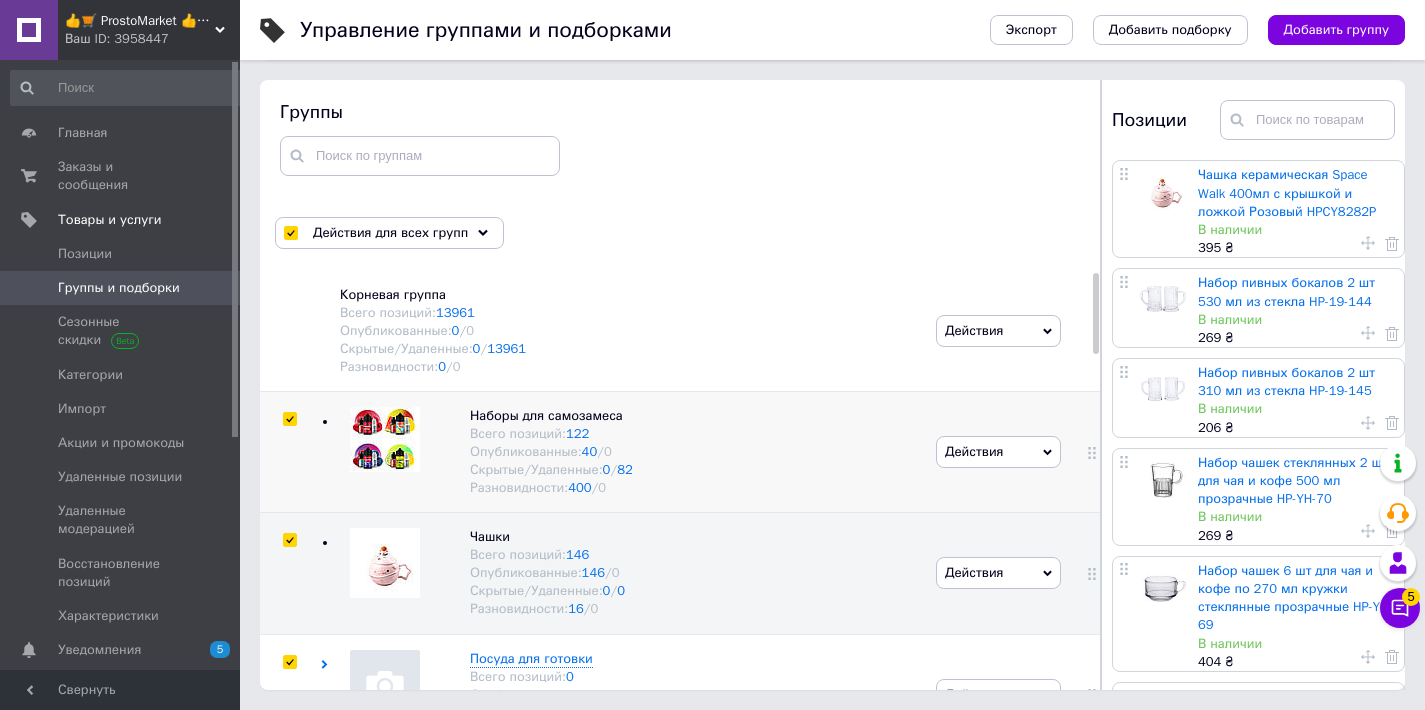 click at bounding box center [289, 419] 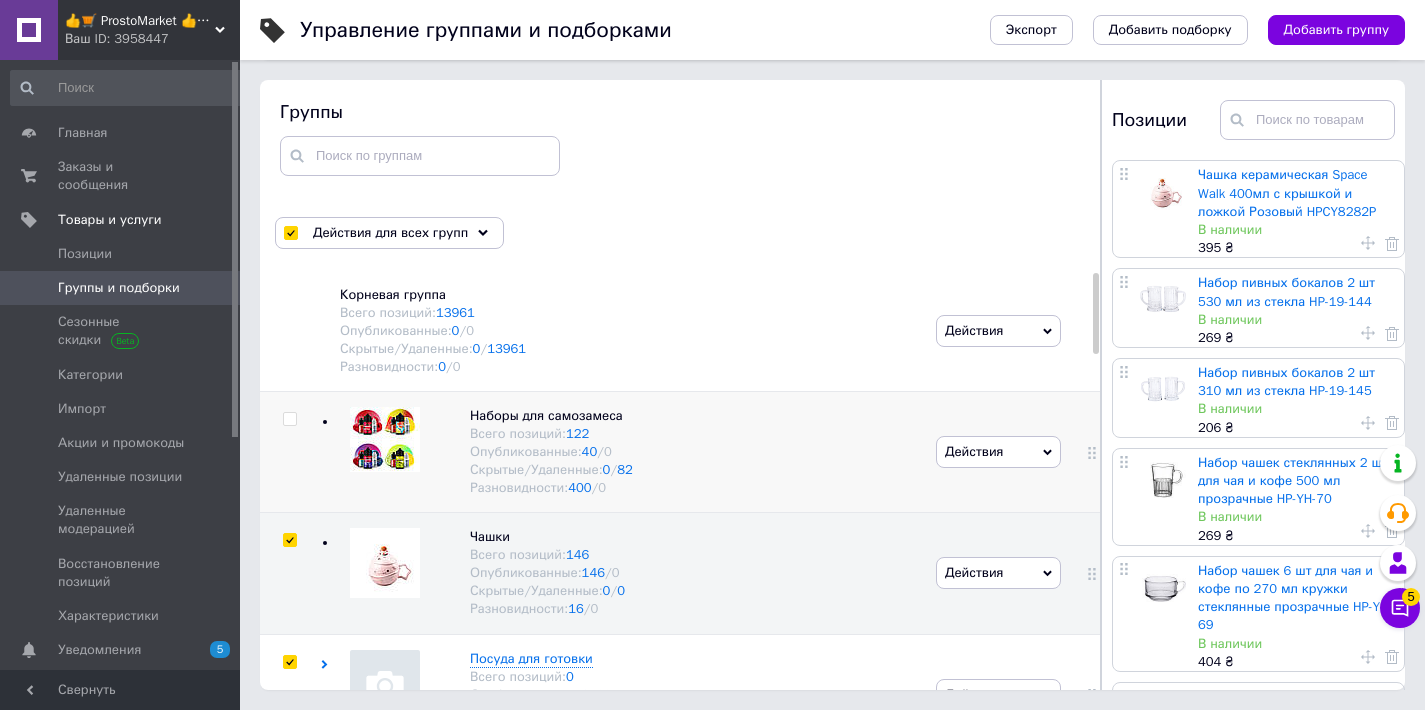 checkbox on "false" 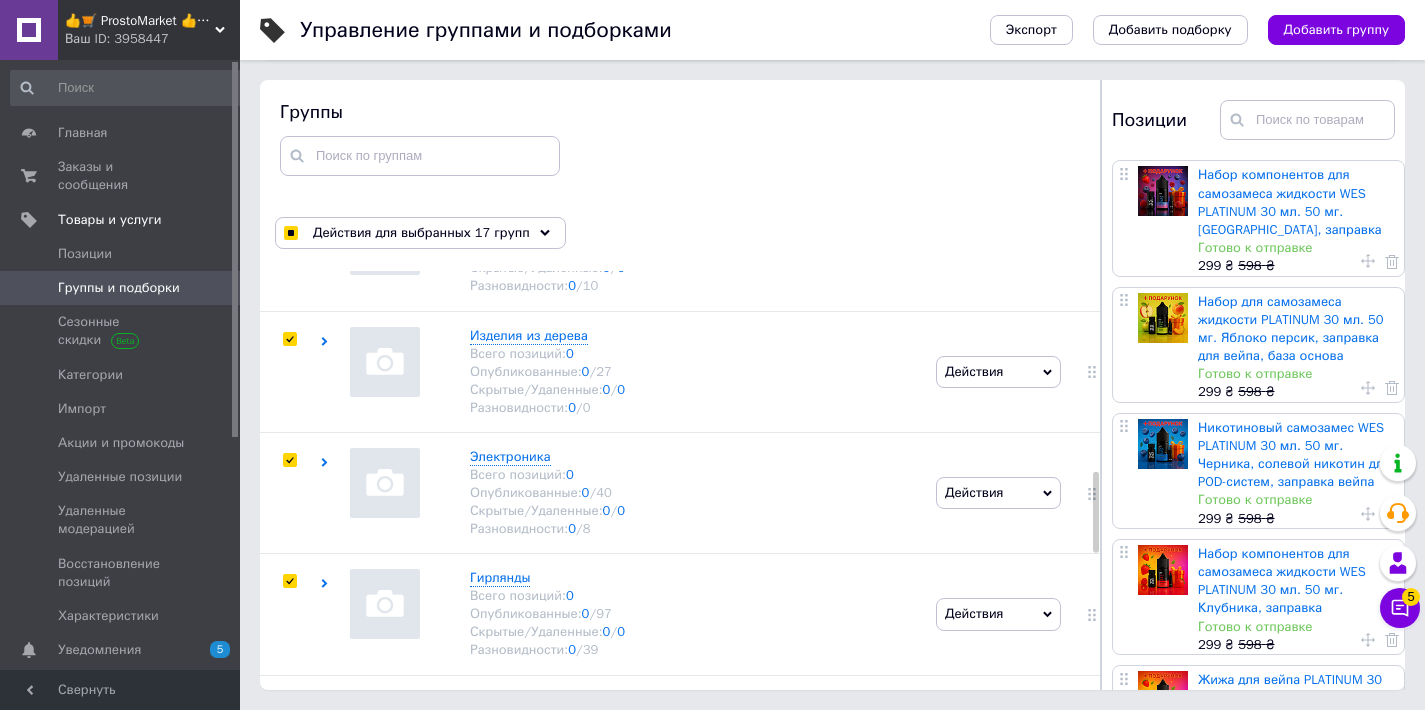 scroll, scrollTop: 1750, scrollLeft: 0, axis: vertical 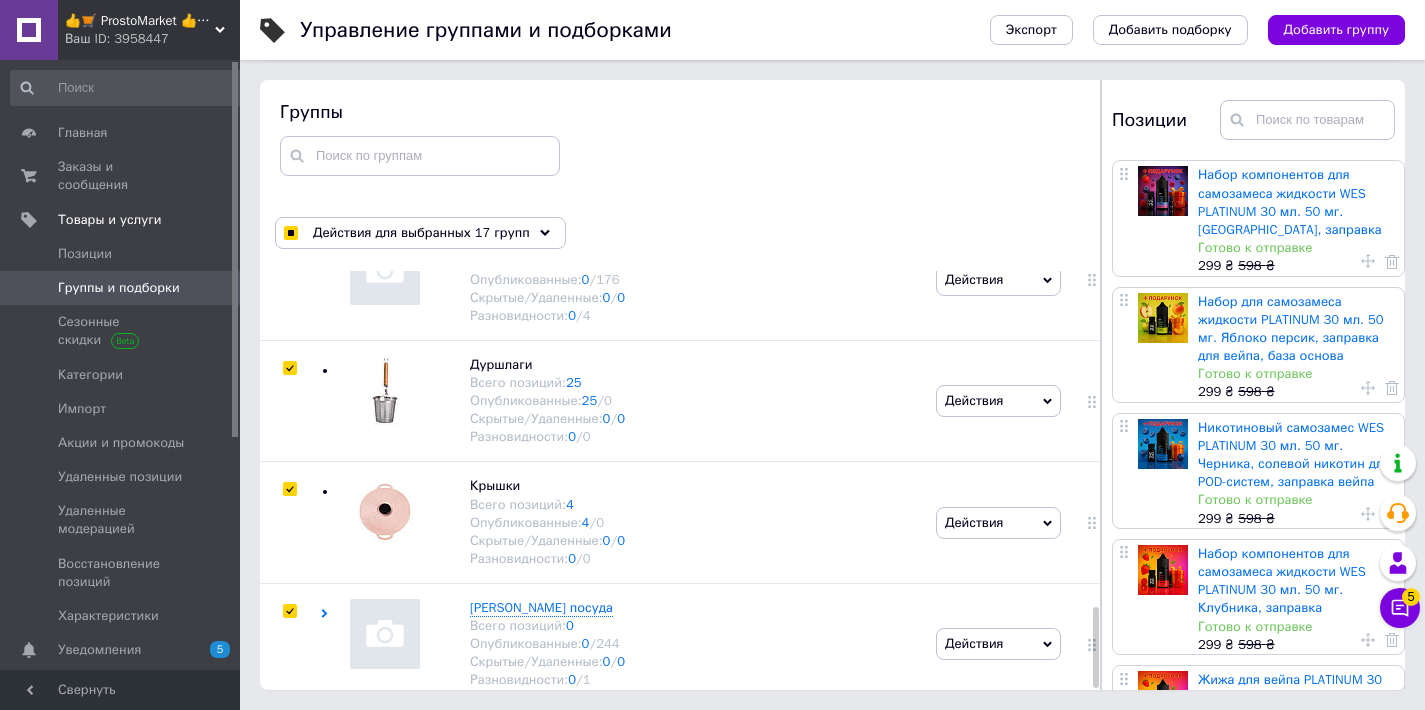 drag, startPoint x: 1095, startPoint y: 321, endPoint x: 1120, endPoint y: 728, distance: 407.7671 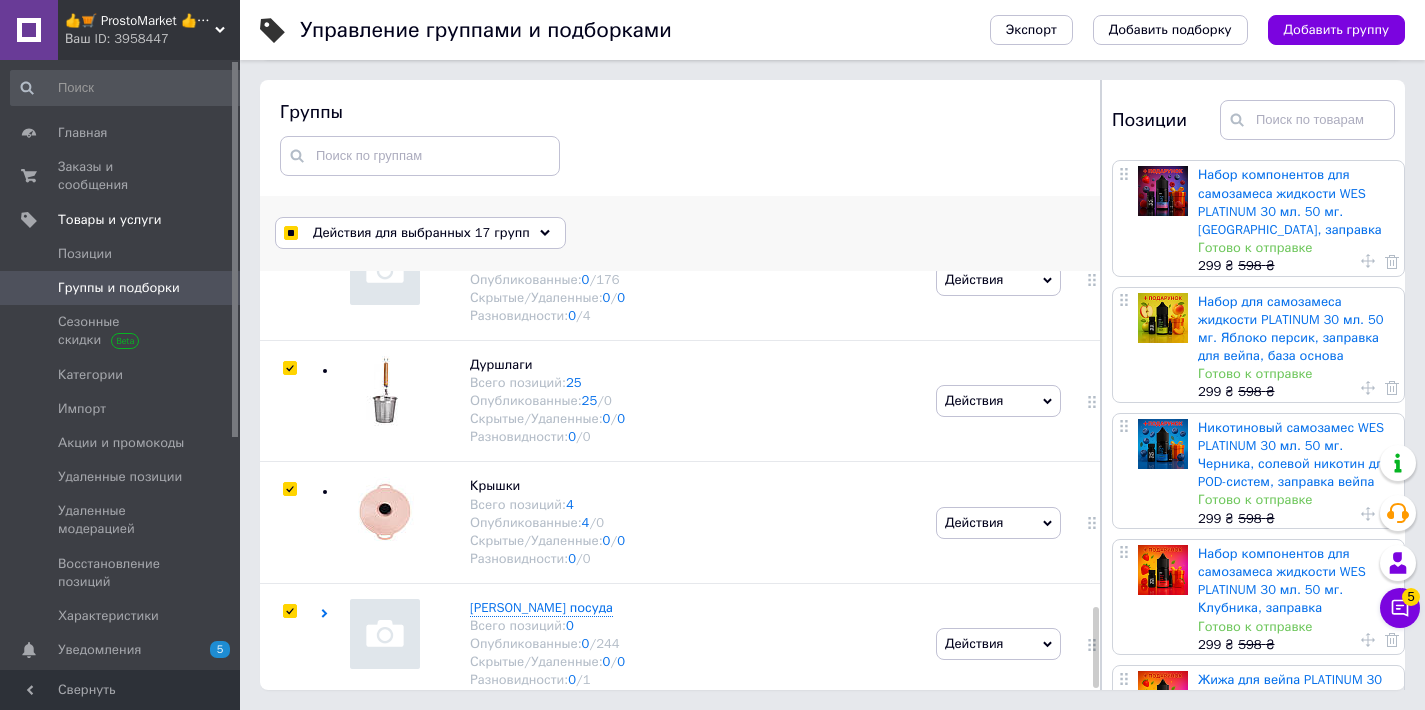 click on "Действия для выбранных 17 групп" at bounding box center (421, 233) 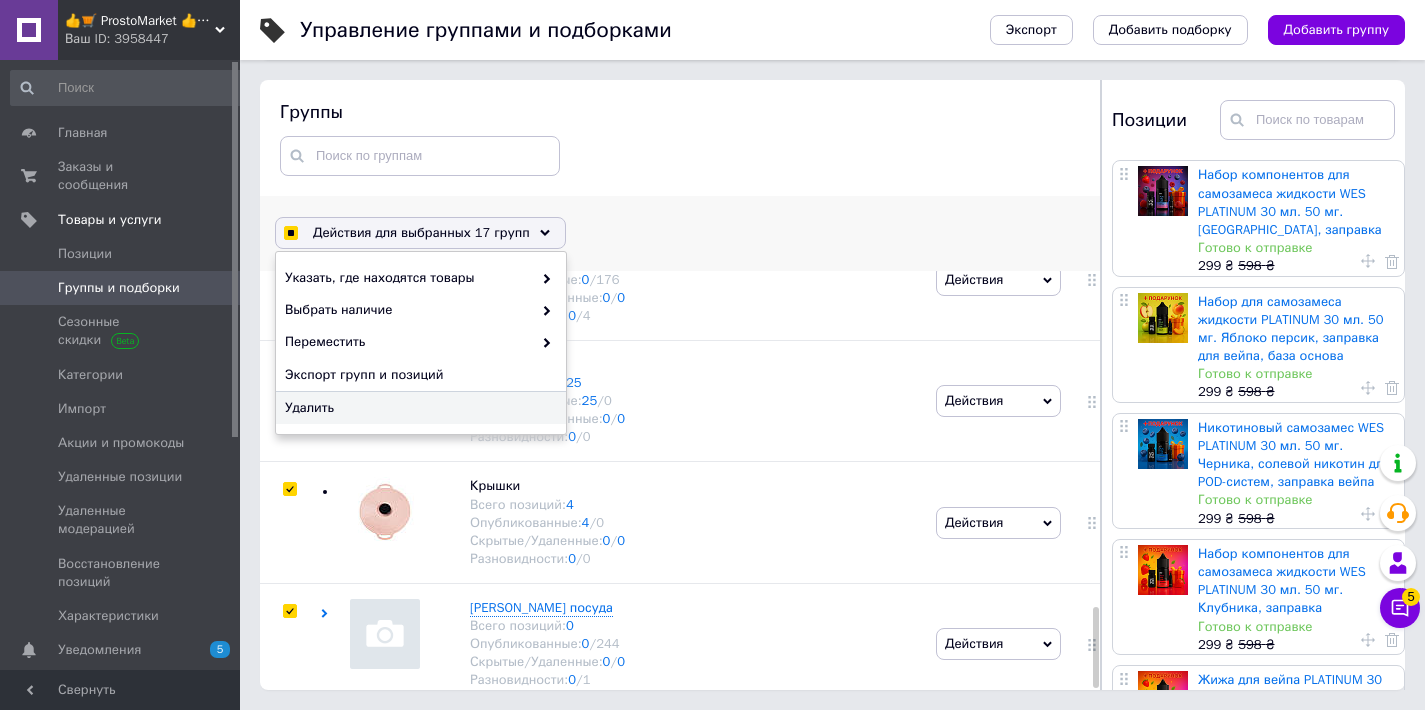 click on "Удалить" at bounding box center (418, 408) 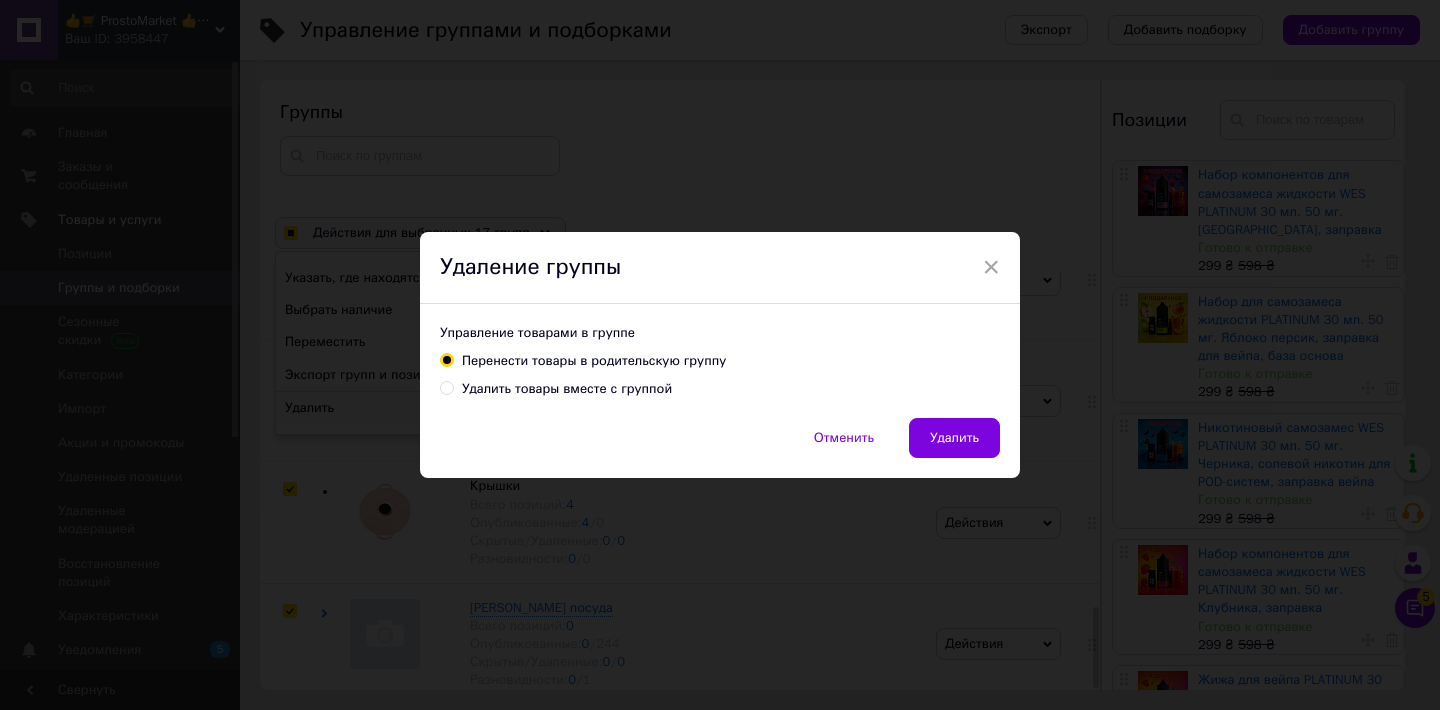 click on "Удалить товары вместе с группой" at bounding box center [567, 389] 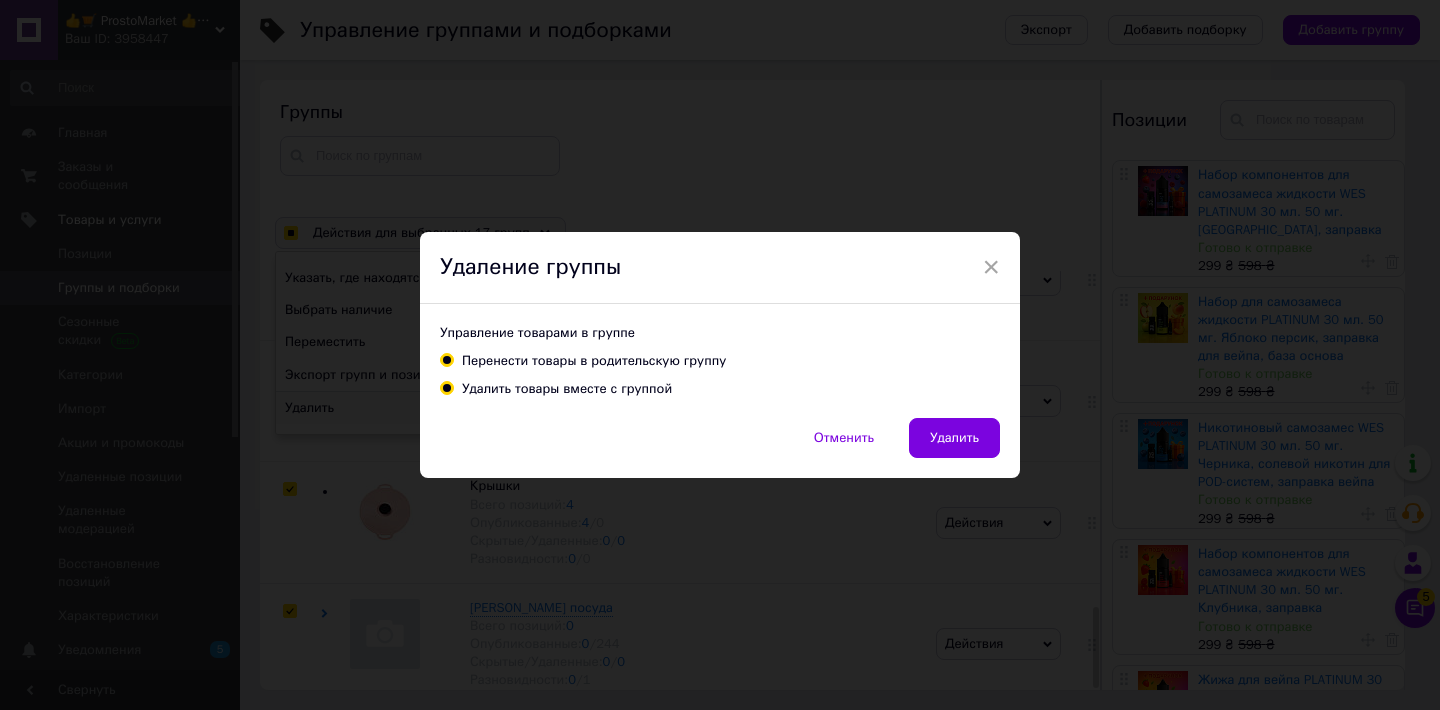 radio on "true" 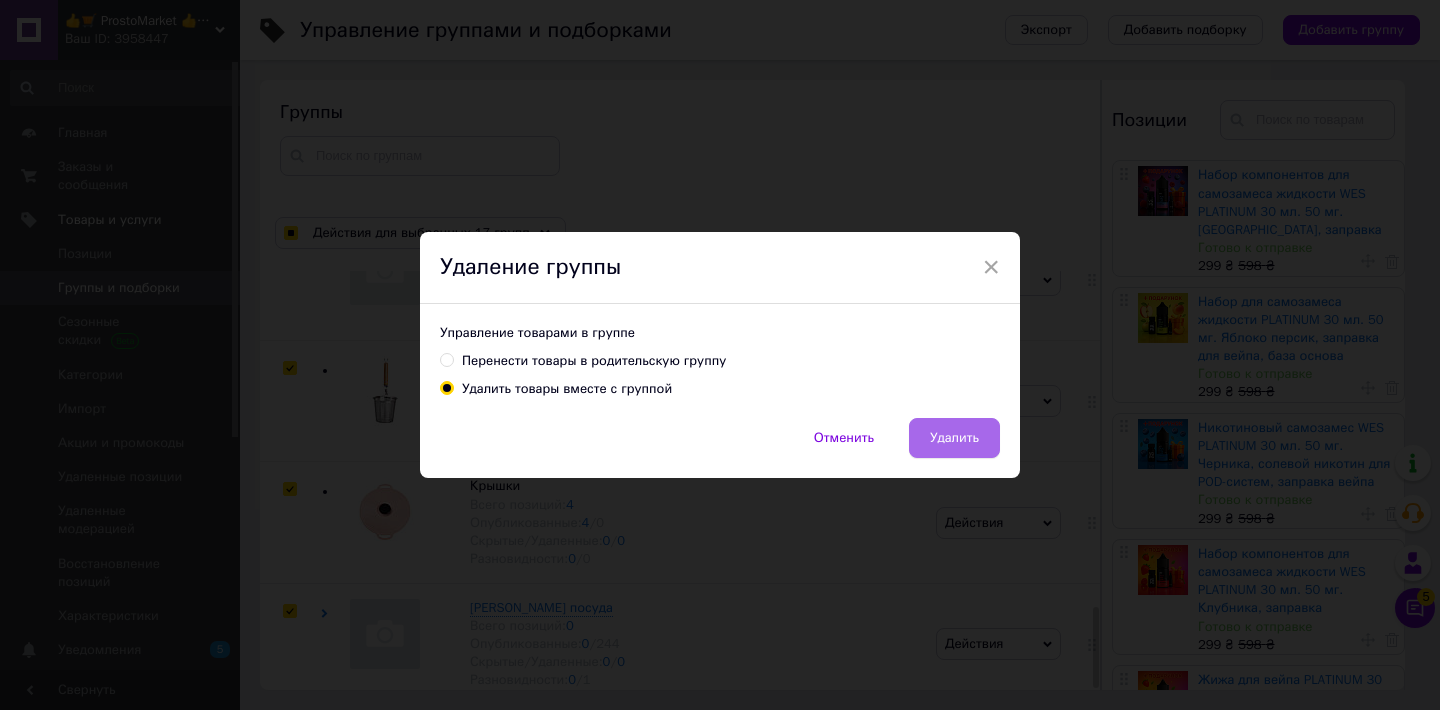 click on "Удалить" at bounding box center (954, 438) 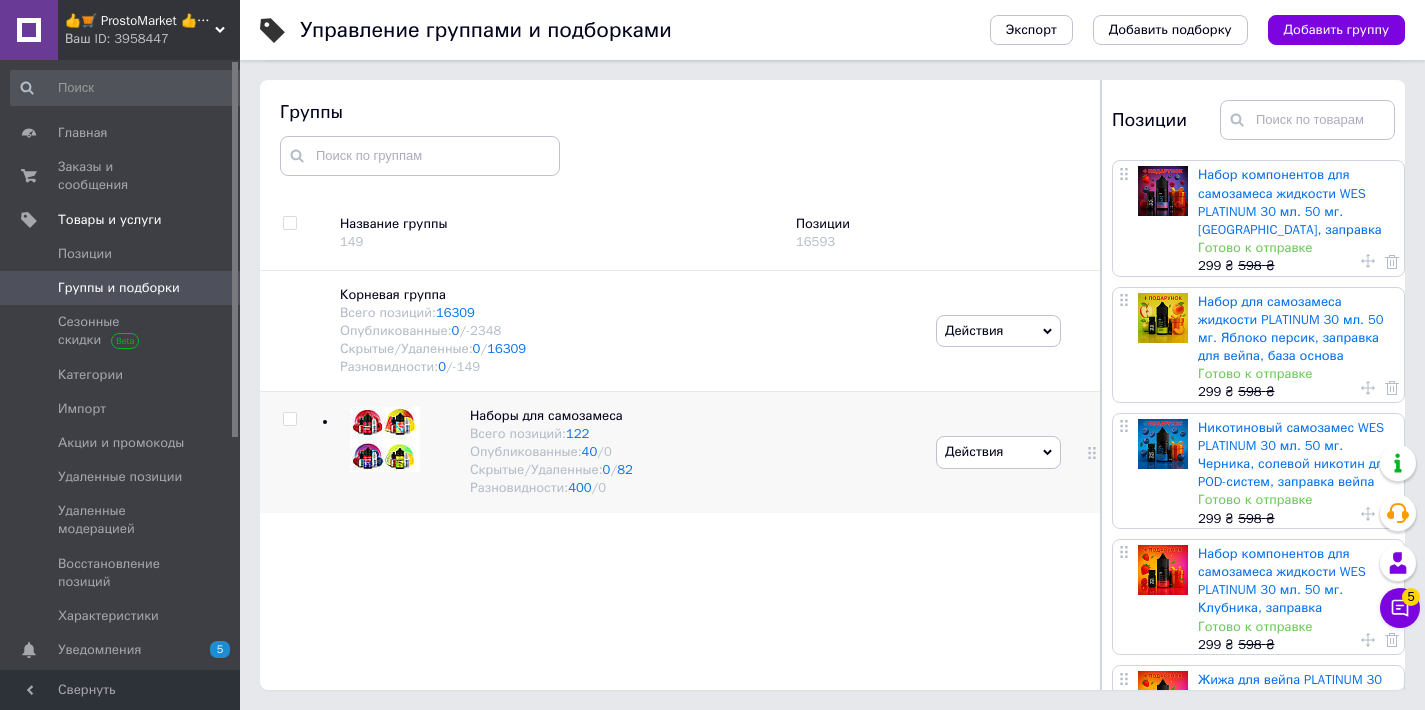 scroll, scrollTop: 0, scrollLeft: 0, axis: both 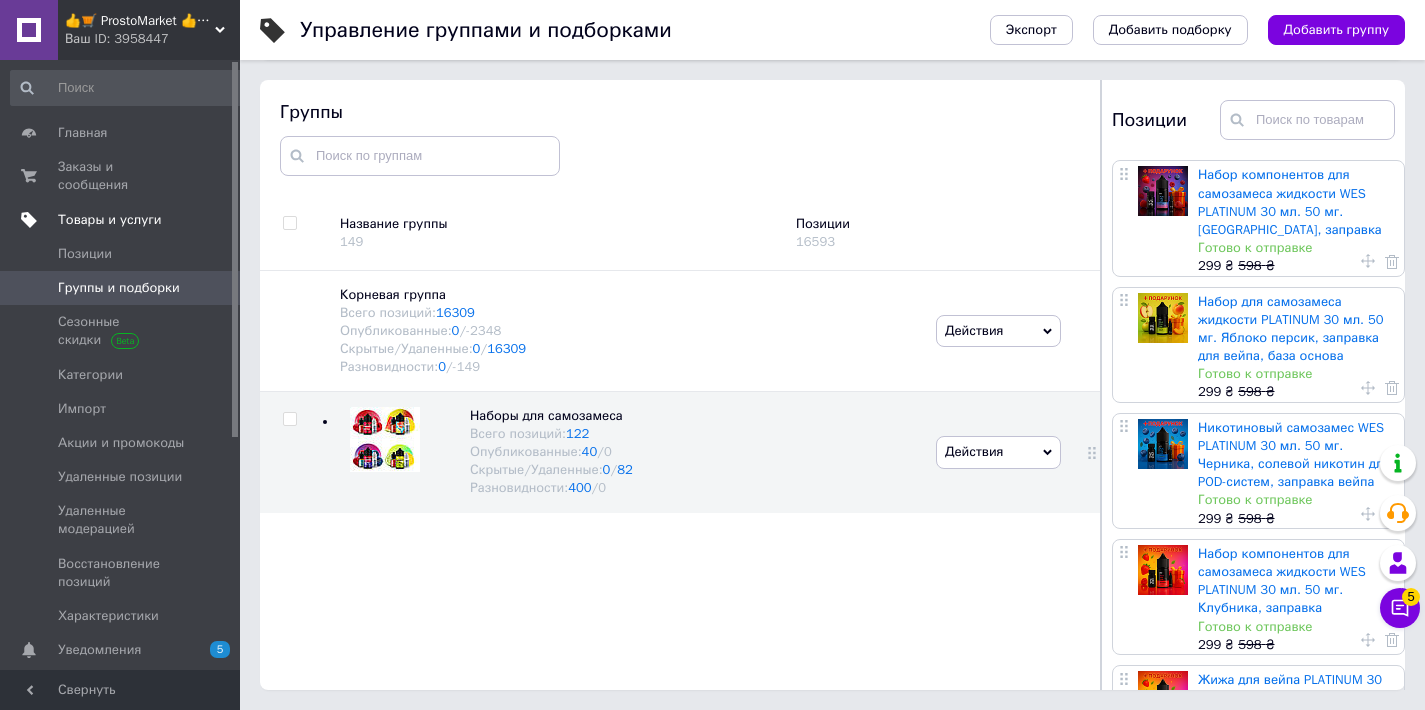 click on "Товары и услуги" at bounding box center [110, 220] 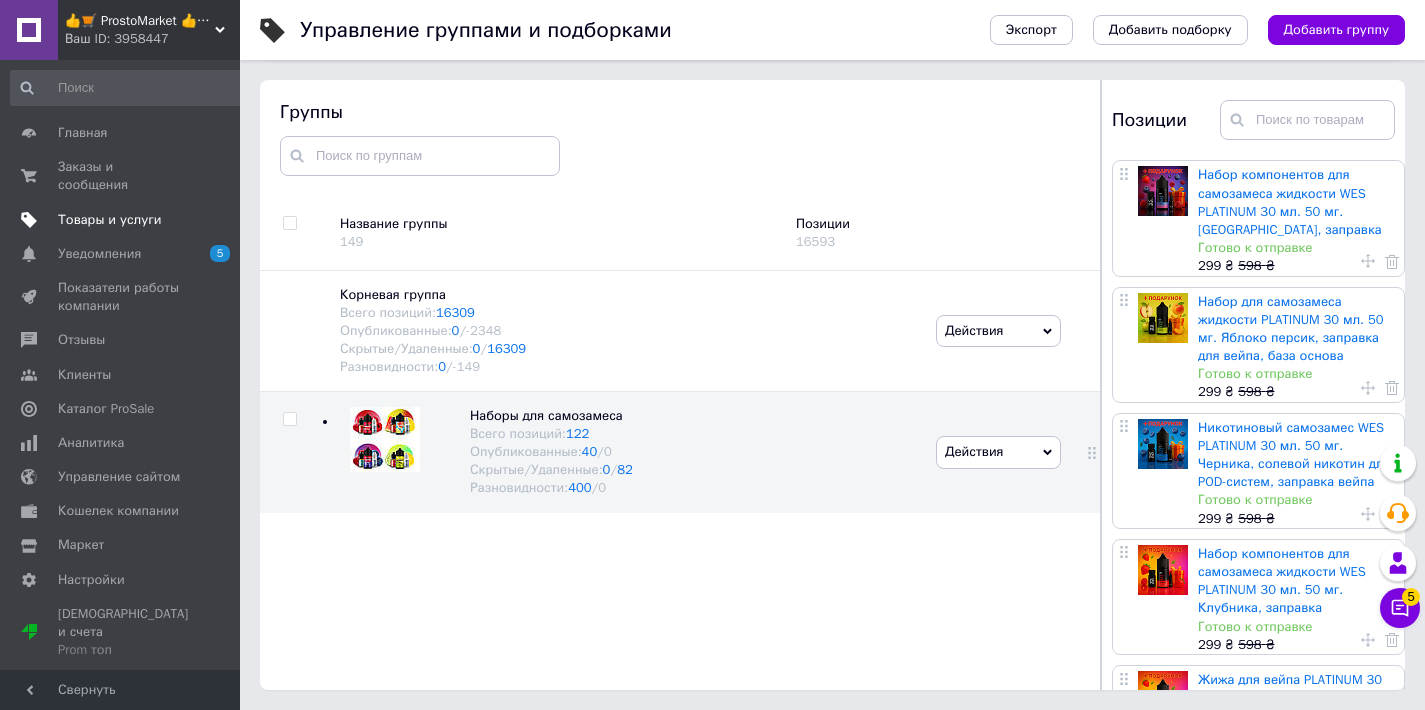 click at bounding box center (212, 220) 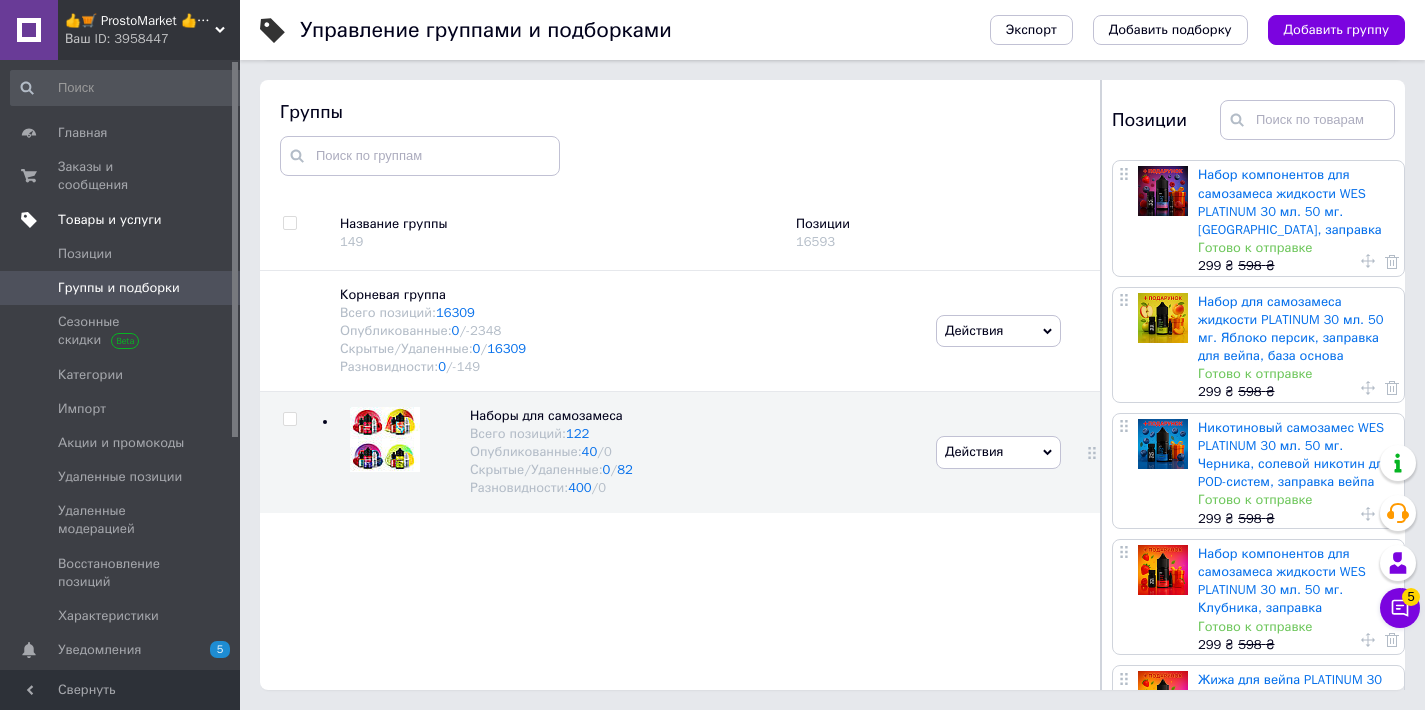 click on "Товары и услуги" at bounding box center [149, 220] 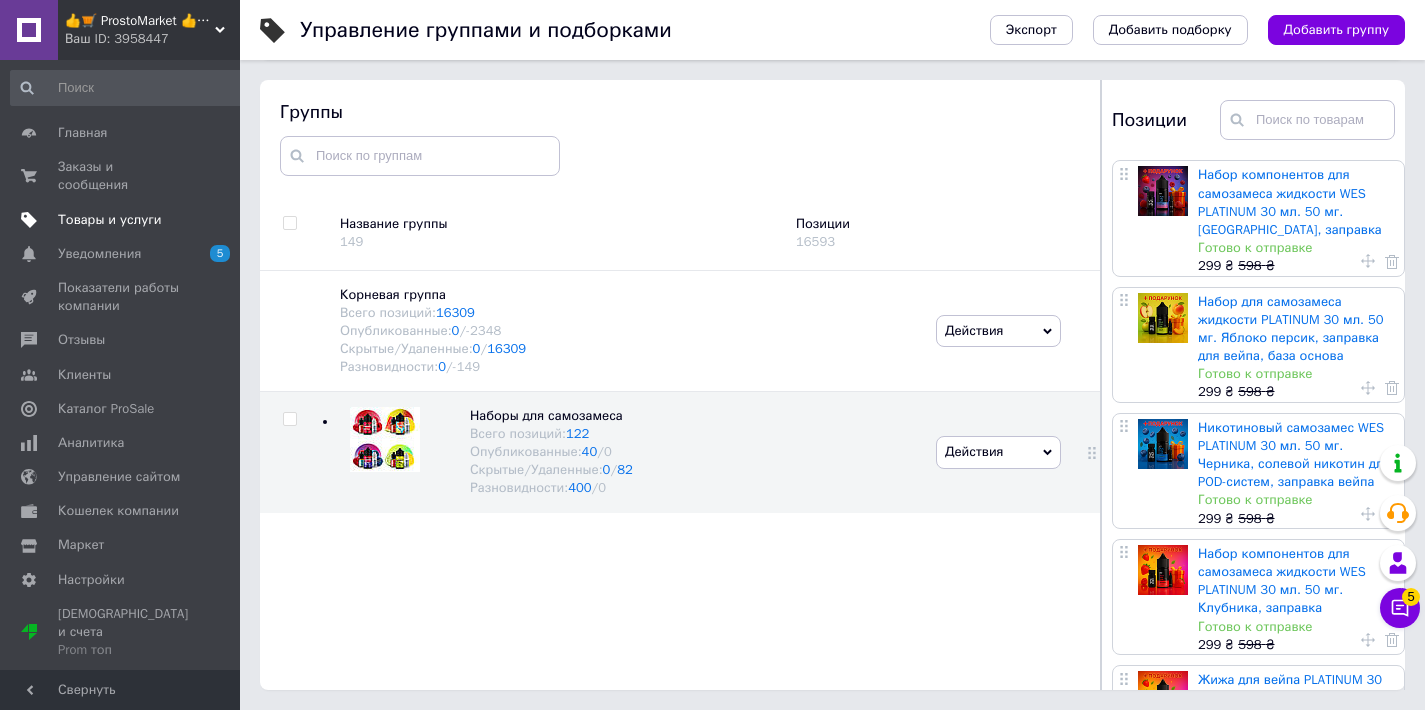 click at bounding box center [212, 220] 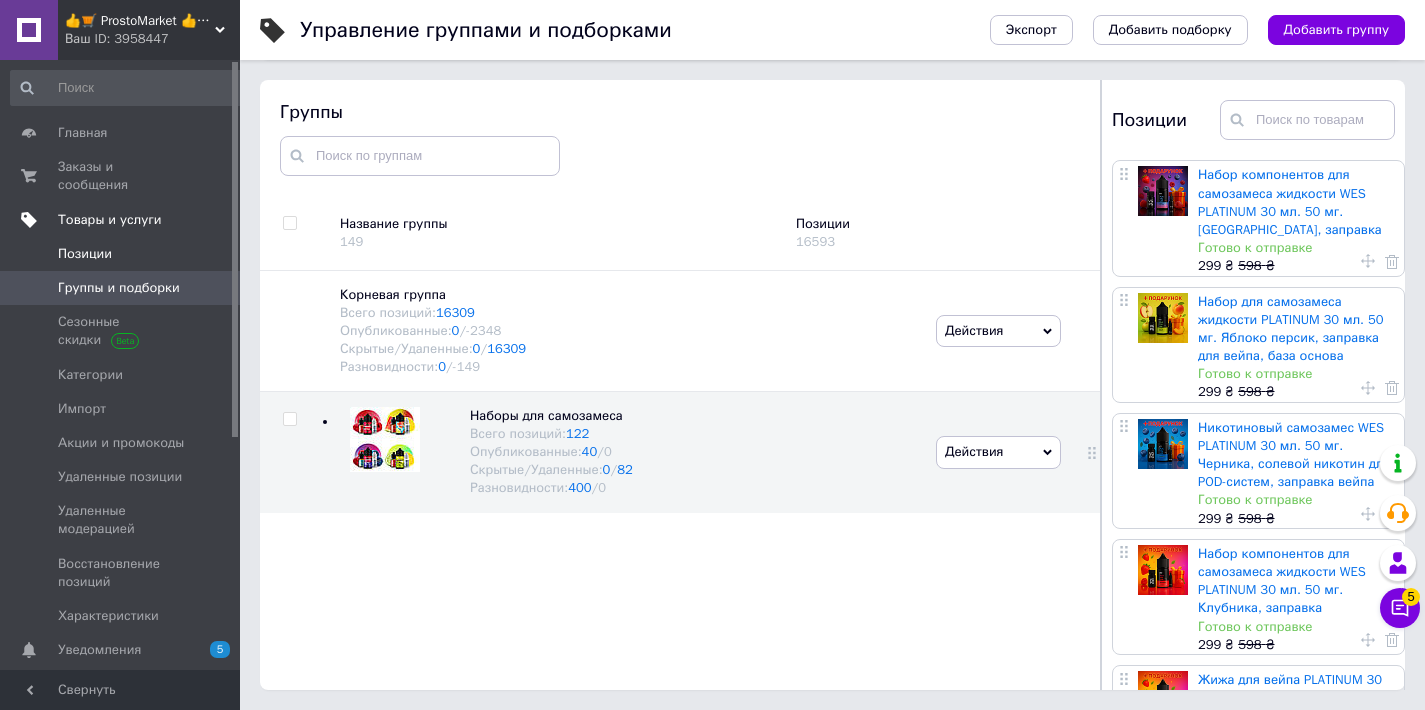 click on "Позиции" at bounding box center (121, 254) 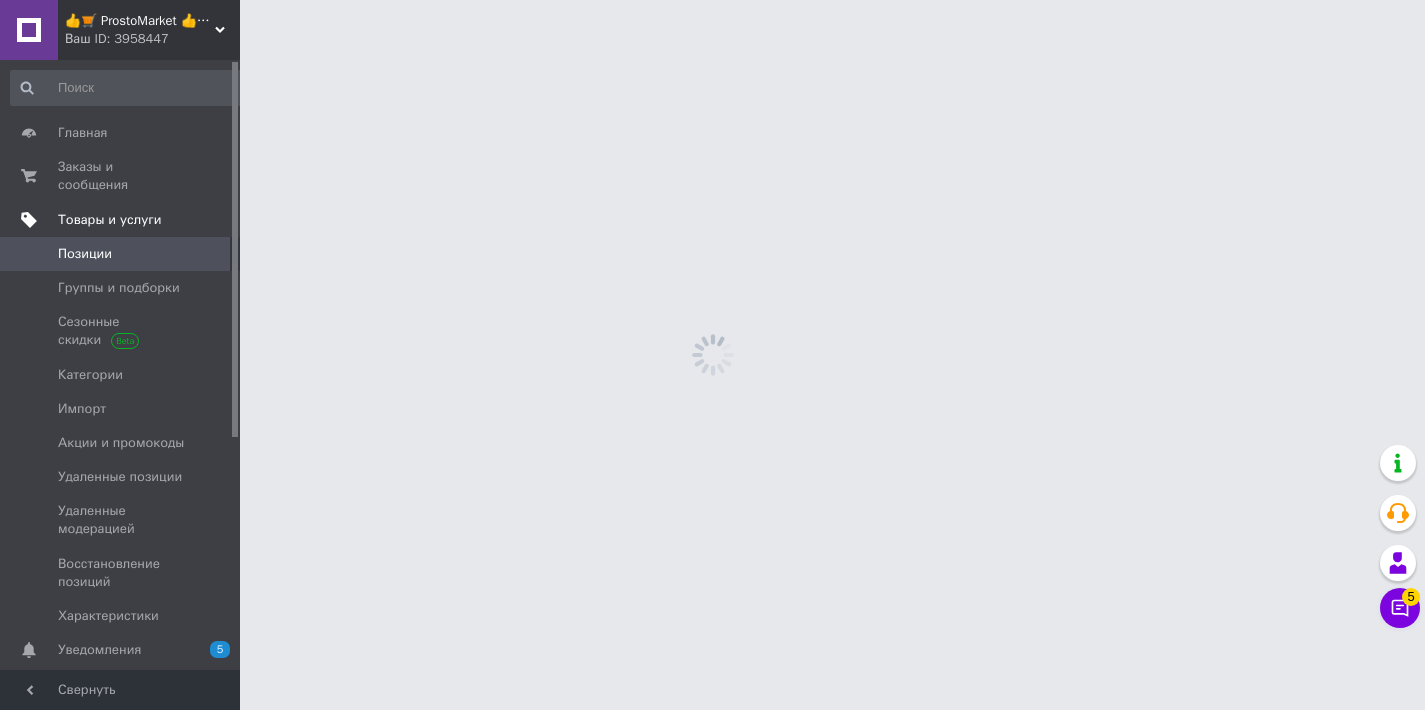 scroll, scrollTop: 0, scrollLeft: 0, axis: both 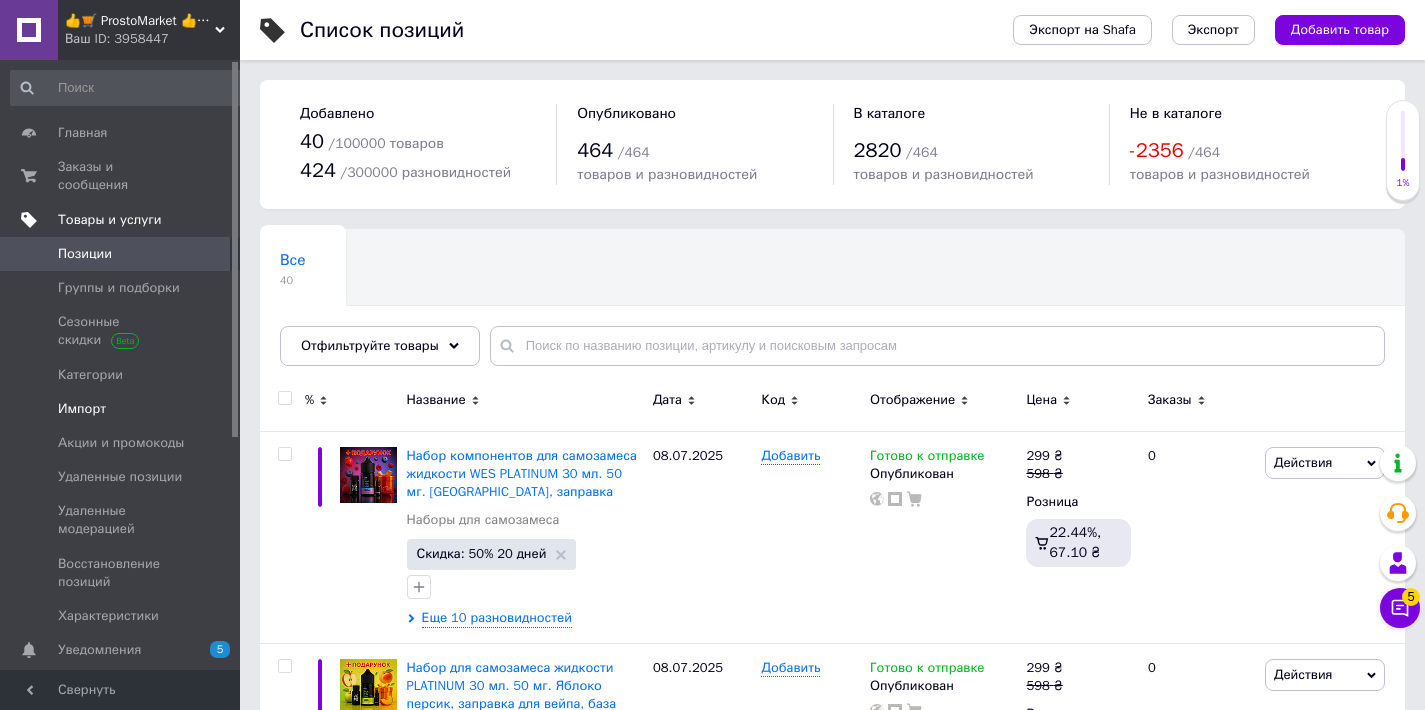 click on "Импорт" at bounding box center (121, 409) 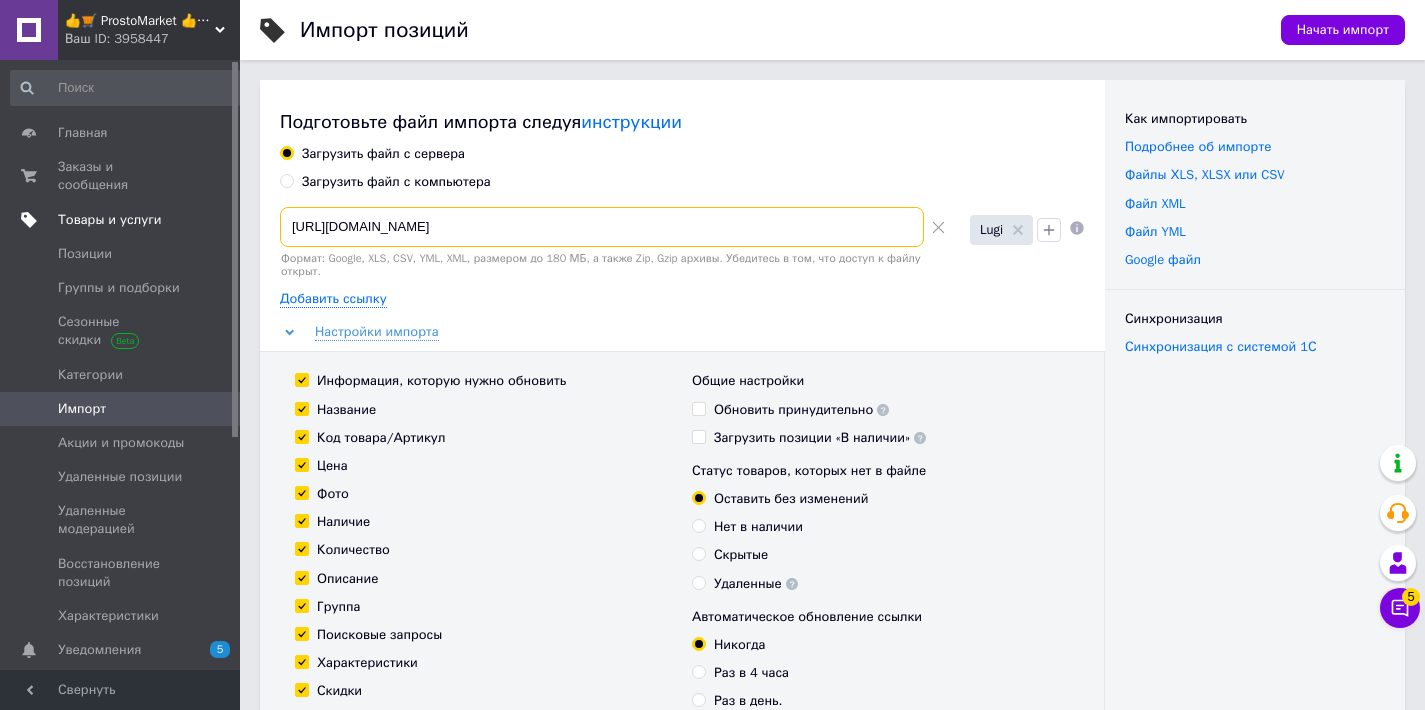 click on "[URL][DOMAIN_NAME]" at bounding box center [602, 227] 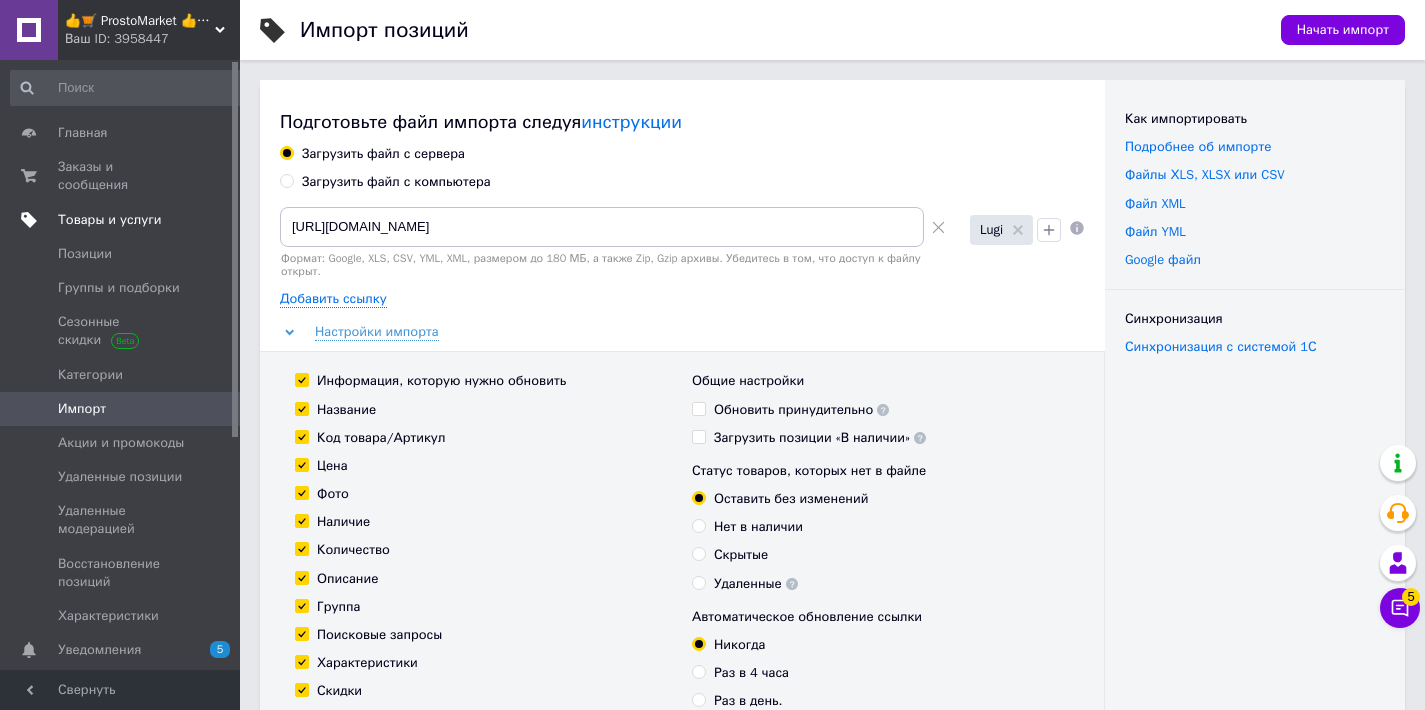 click on "Загрузить файл с сервера Загрузить файл с компьютера [URL][DOMAIN_NAME] Формат: Google,  XLS, CSV, YML, XML, размером до 180 МБ,
а также Zip, Gzip архивы. Убедитесь в том, что доступ к файлу открыт. Lugi Добавить ссылку Настройки импорта Информация, которую нужно обновить Название Код товара/Артикул Цена Фото Наличие" at bounding box center [682, 509] 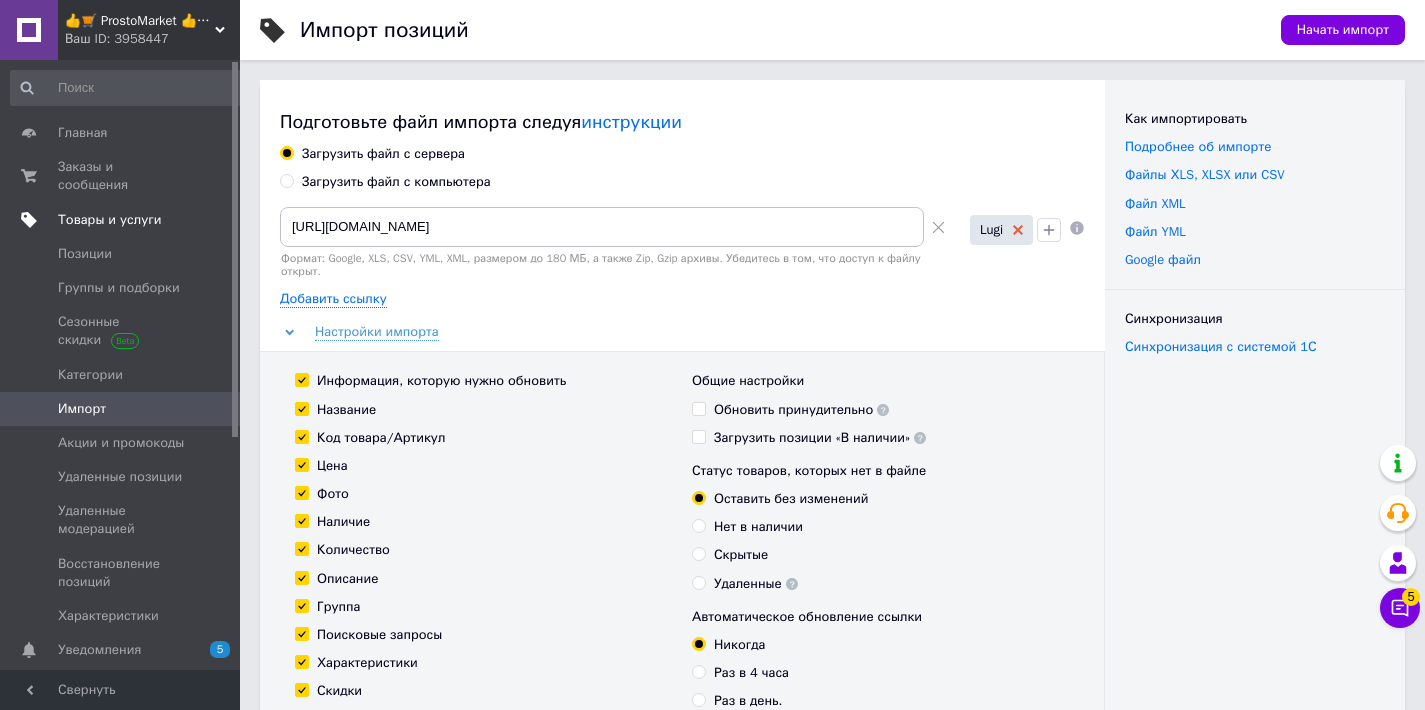 click 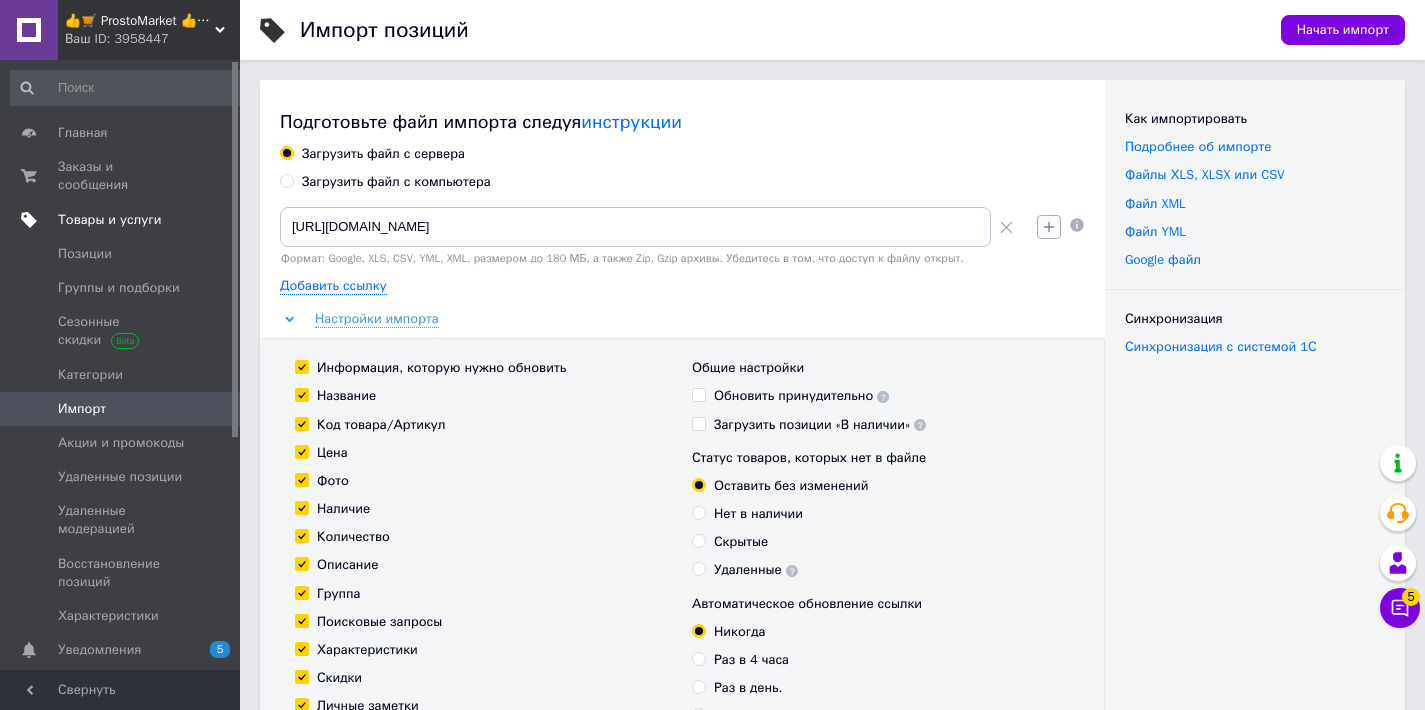 click at bounding box center (1049, 227) 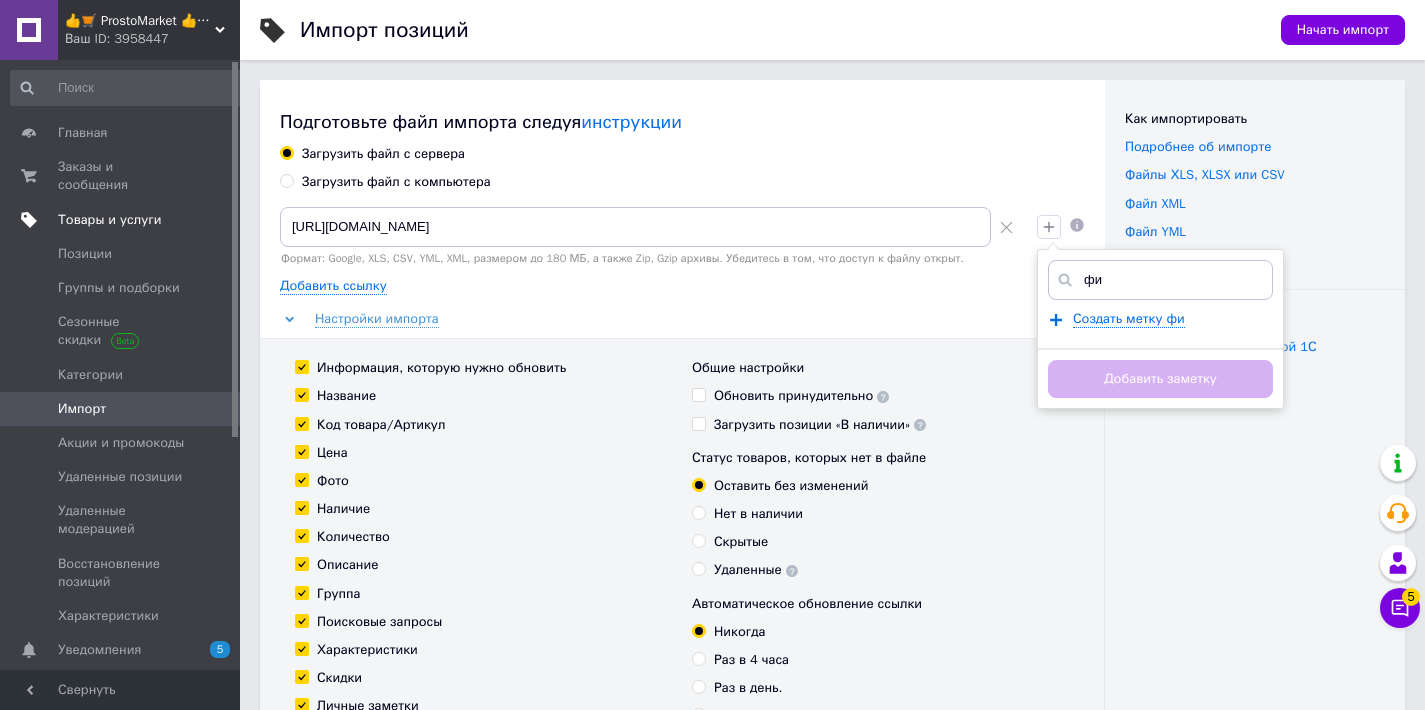type on "ф" 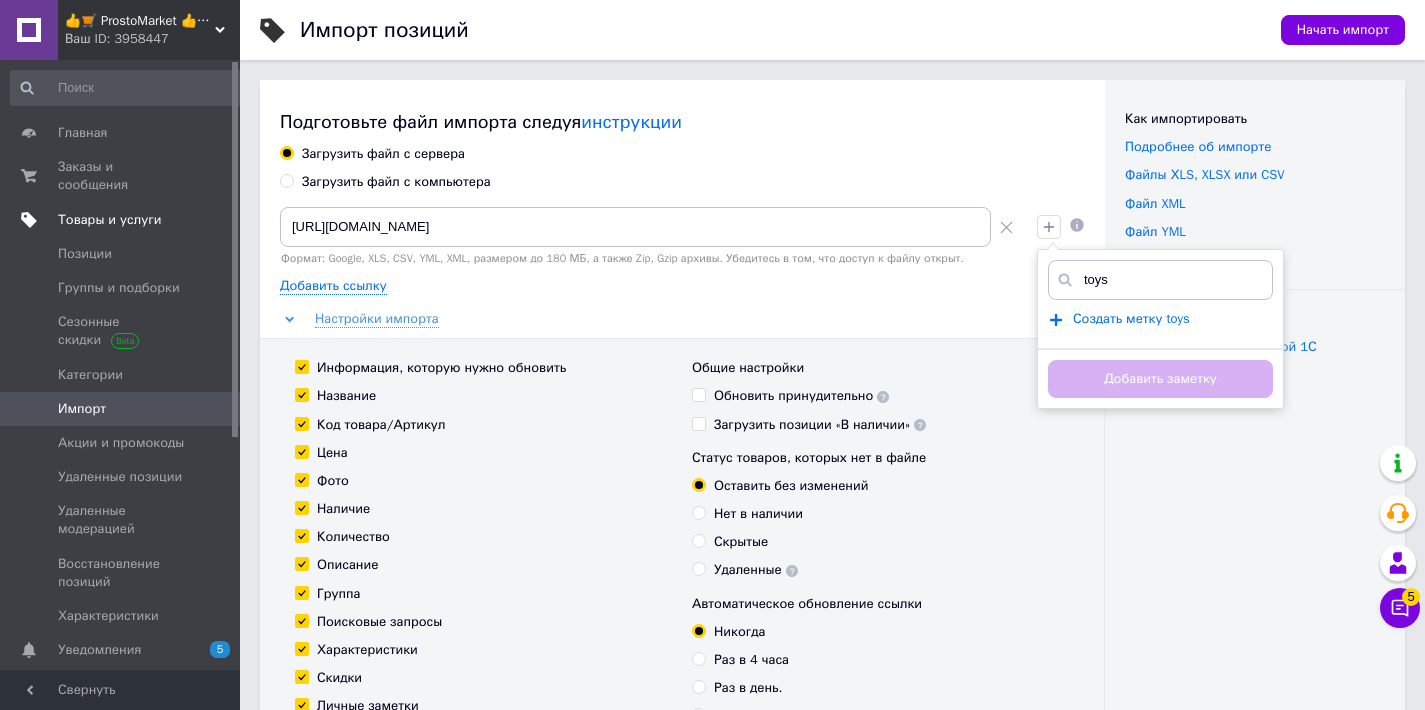type on "toys" 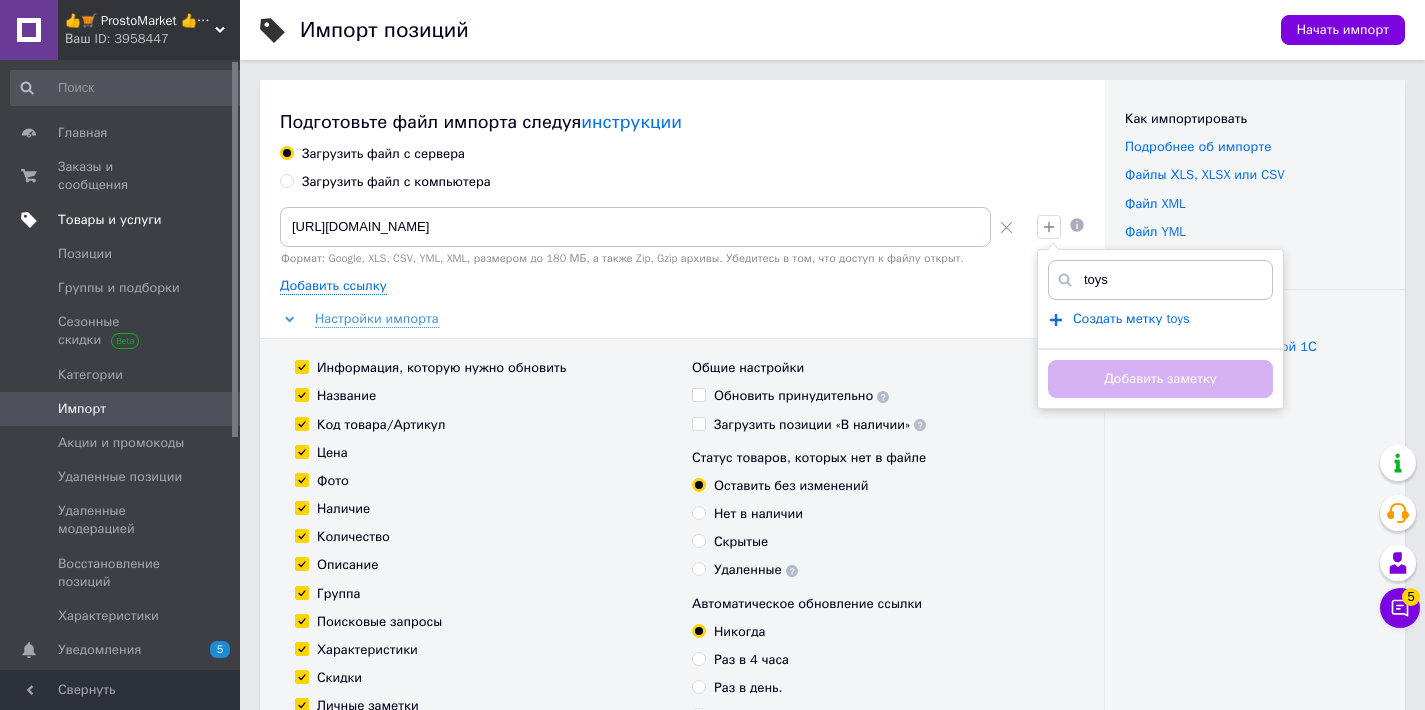 click on "Создать метку   toys" at bounding box center [1131, 319] 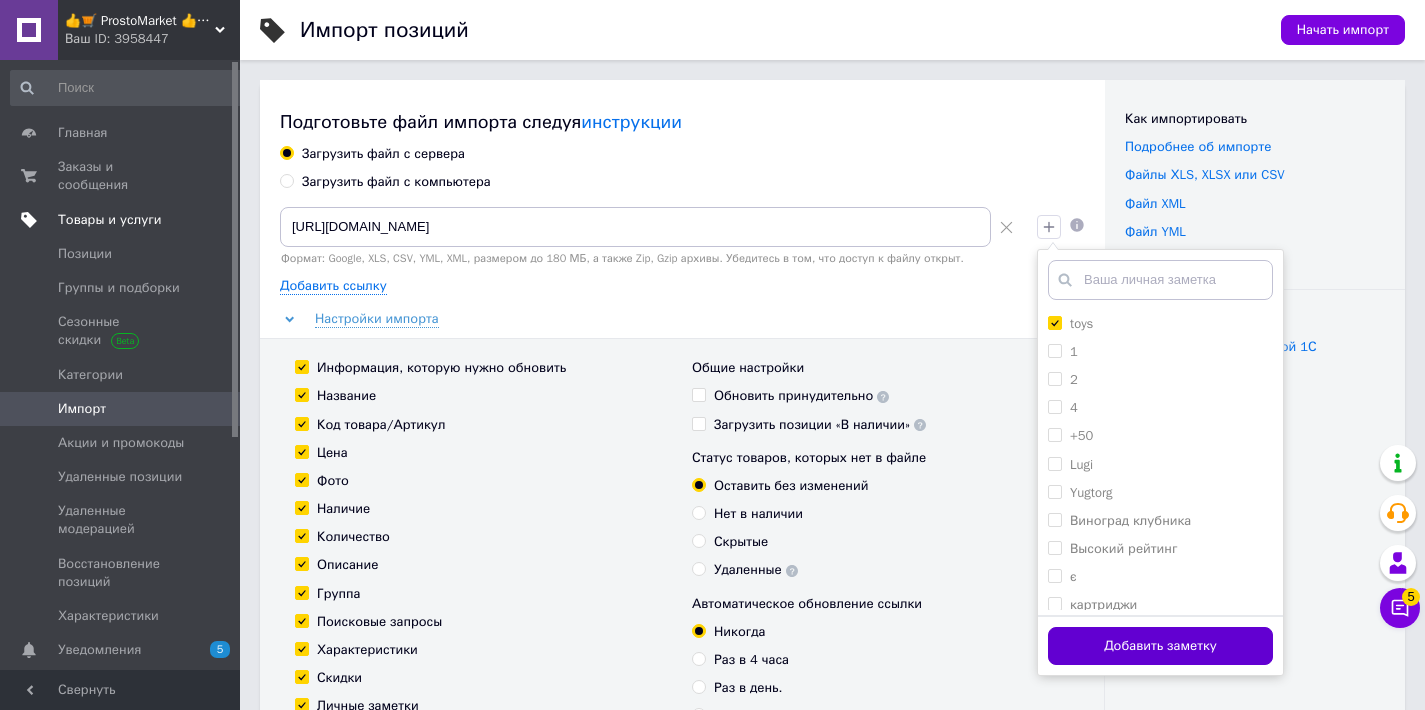 click on "Добавить заметку" at bounding box center [1160, 646] 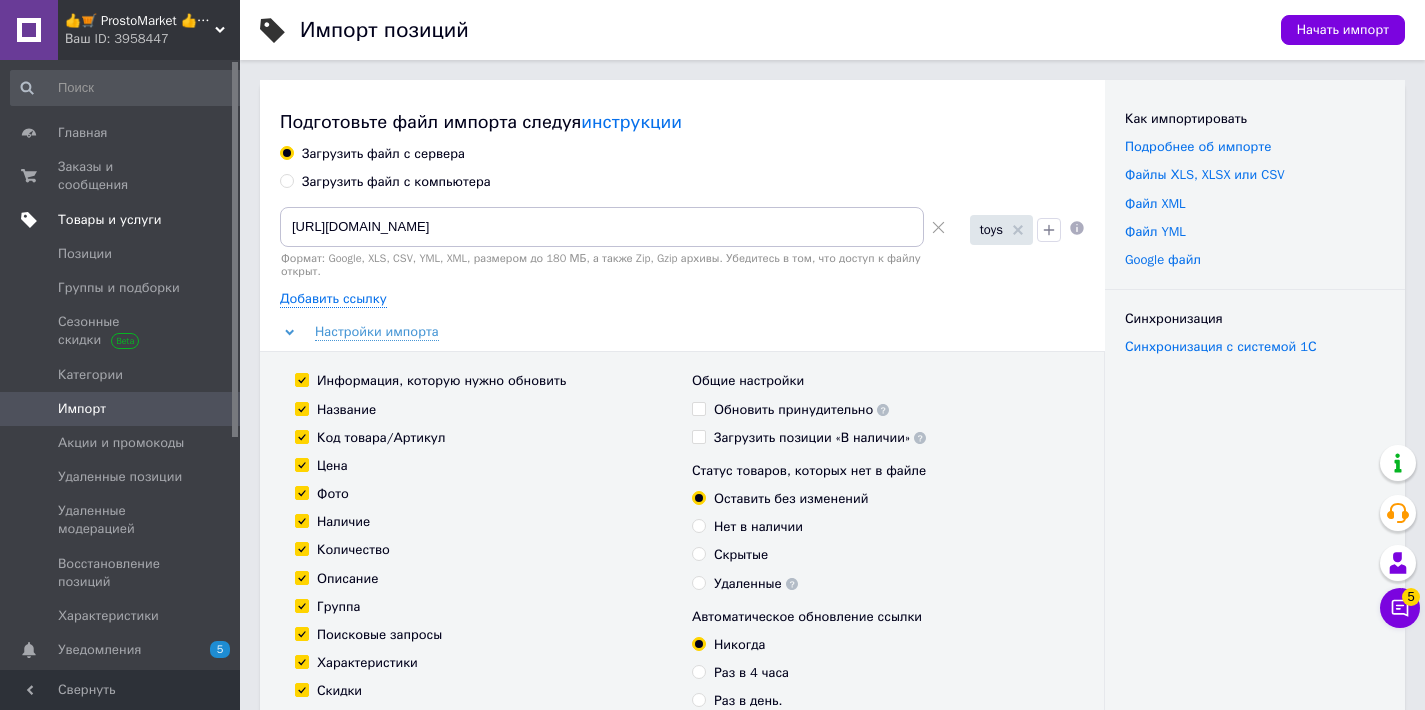 click on "Информация, которую нужно обновить Название Код товара/Артикул Цена Фото Наличие Количество Описание Группа Поисковые запросы Характеристики Скидки Личные заметки Код маркировки (GTIN) Номер устройства (MPN) Переводы Общие настройки Обновить принудительно   Загрузить позиции «В наличии»   Статус товаров, которых нет в файле Оставить без изменений Нет в наличии Скрытые Удаленные   Автоматическое обновление ссылки Никогда Раз в 4 часа Раз в день. Раз в неделю. Раз в месяц. Сохранить настройки" at bounding box center (682, 612) 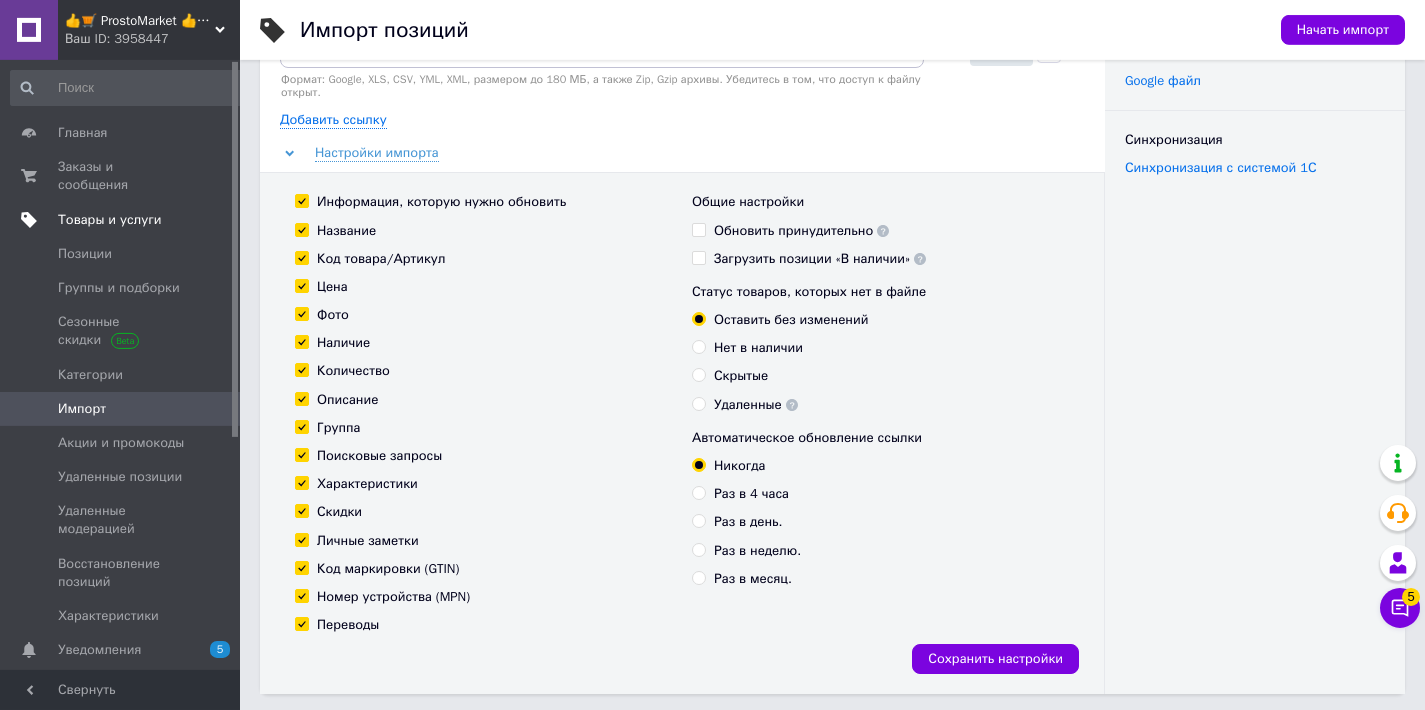 scroll, scrollTop: 240, scrollLeft: 0, axis: vertical 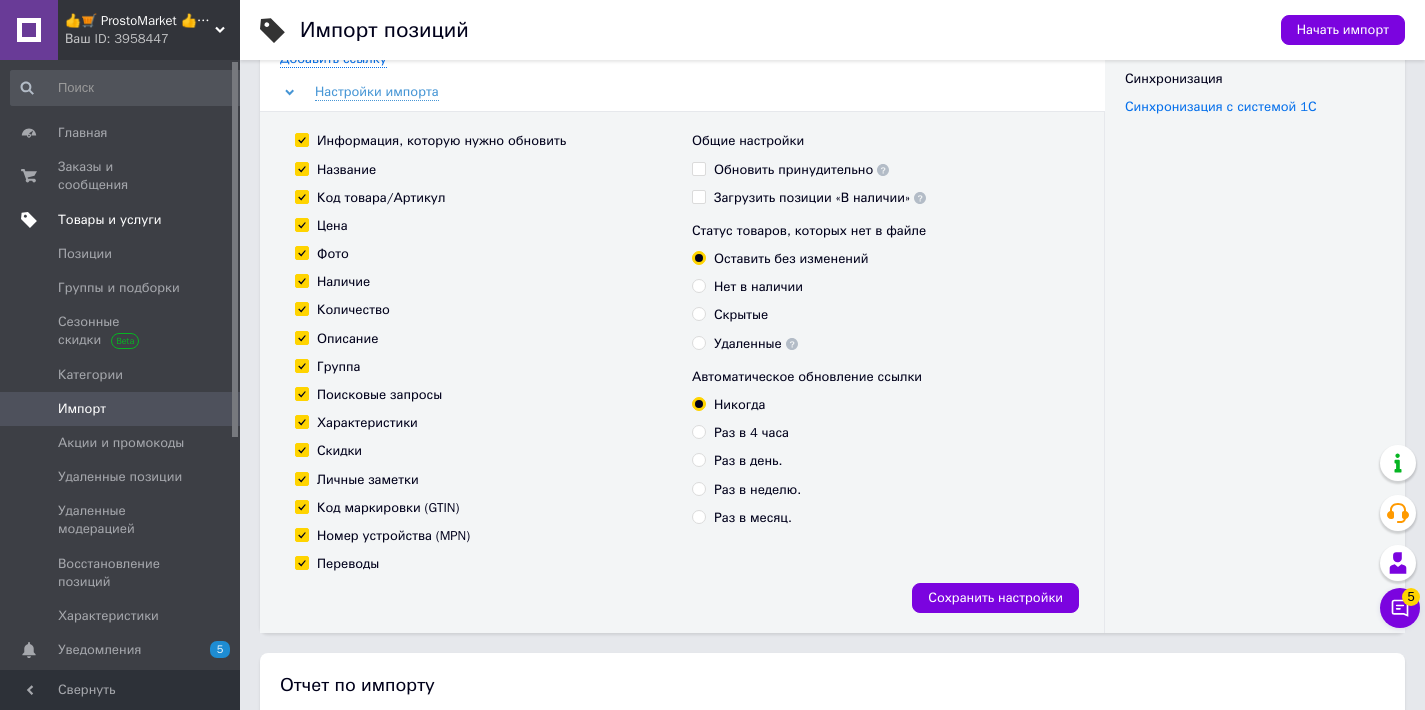 click on "Информация, которую нужно обновить" at bounding box center (441, 141) 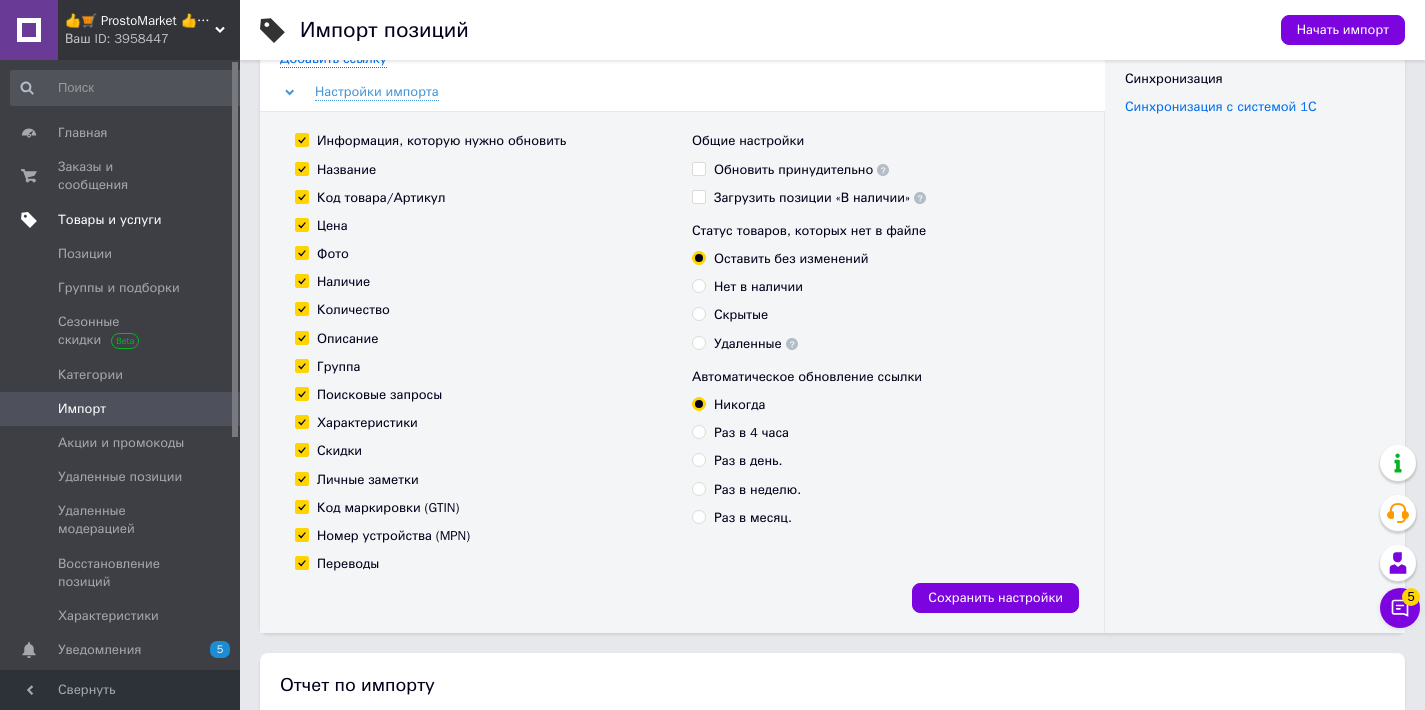 click on "Информация, которую нужно обновить" at bounding box center (301, 139) 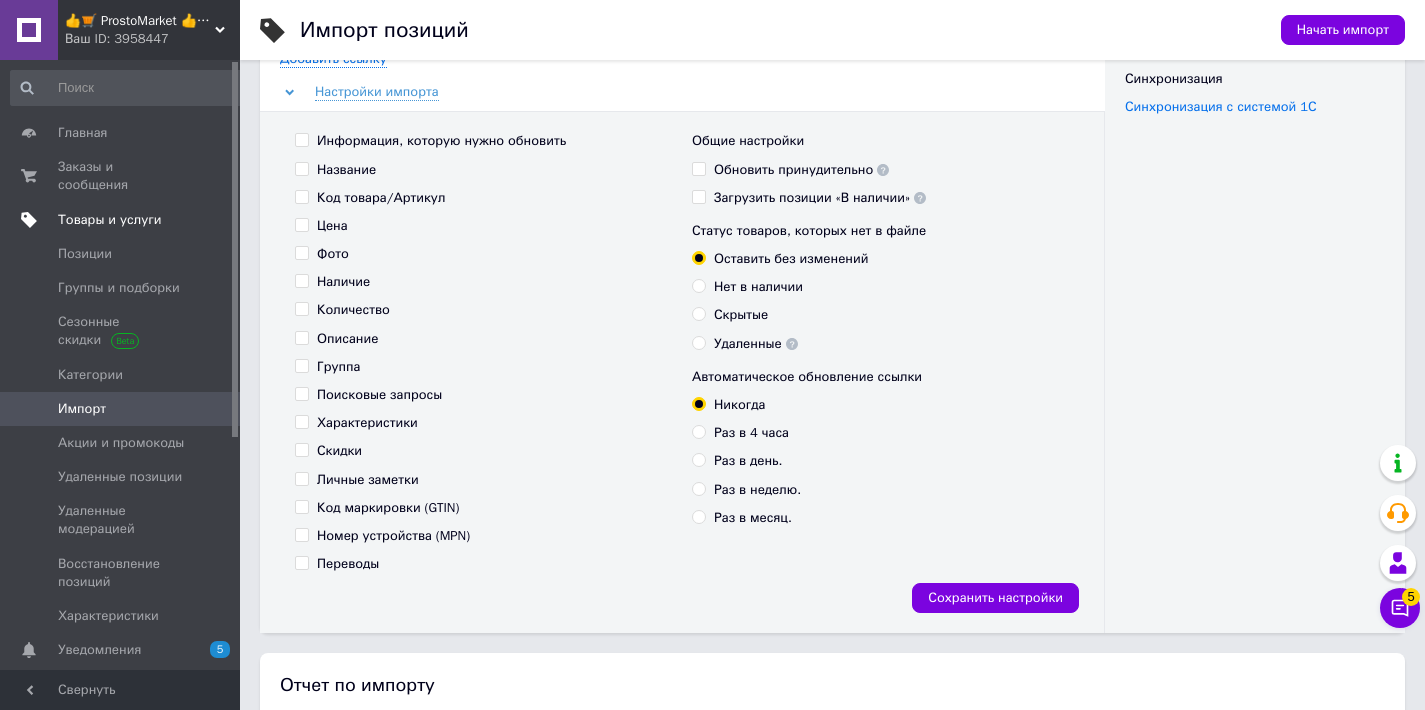 checkbox on "false" 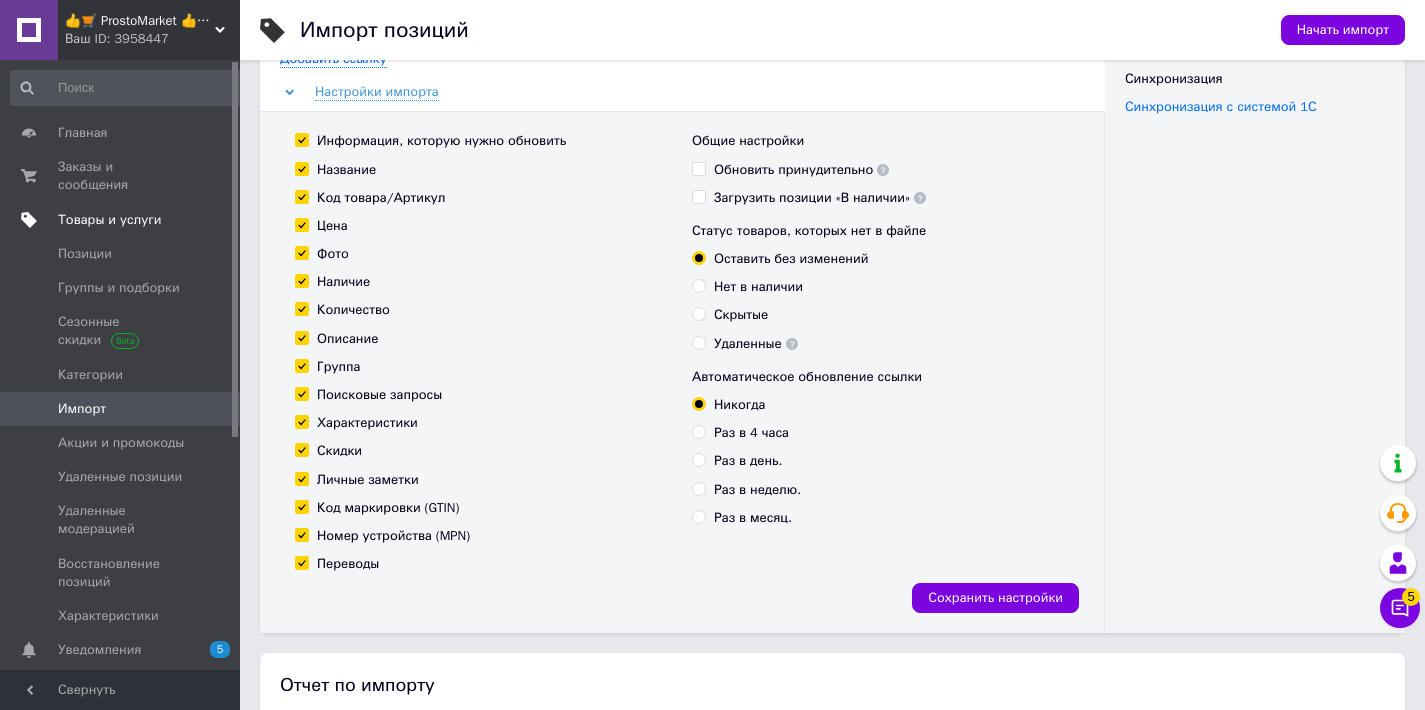 checkbox on "true" 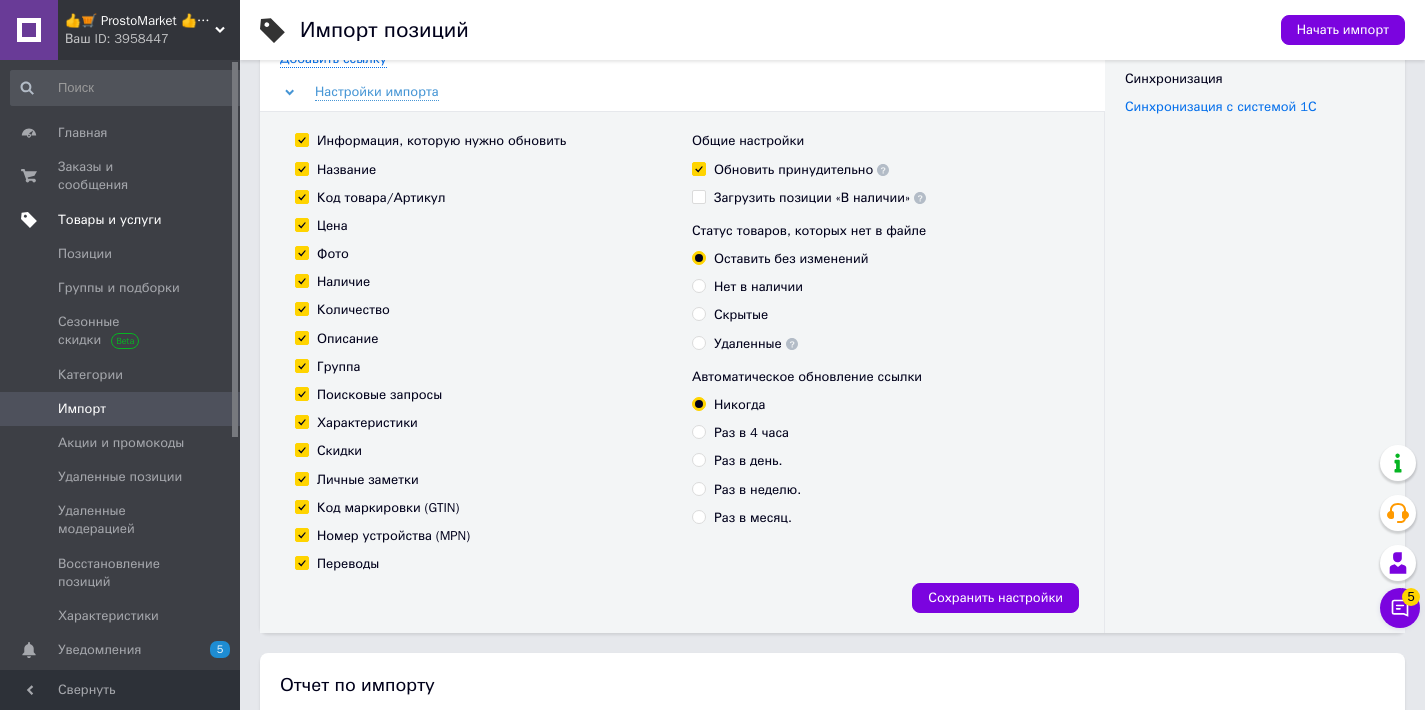 checkbox on "true" 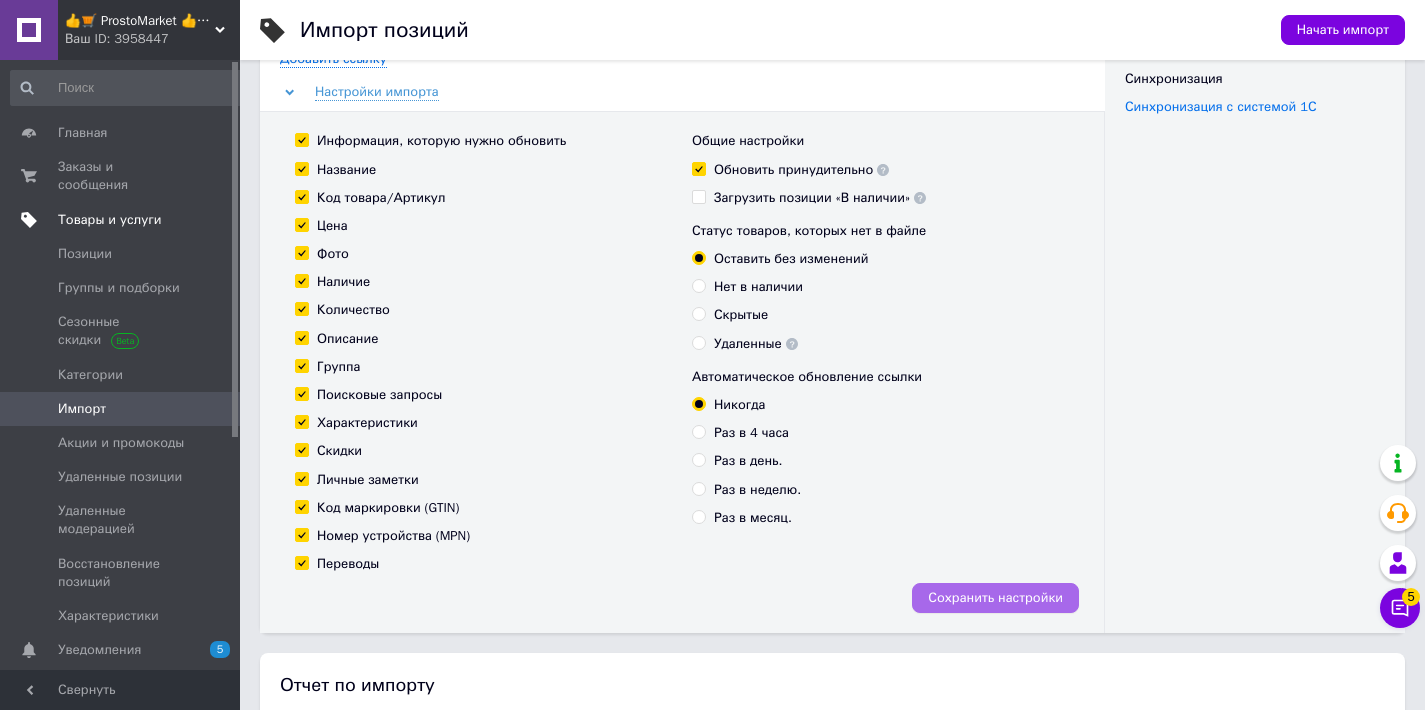 click on "Сохранить настройки" at bounding box center [995, 598] 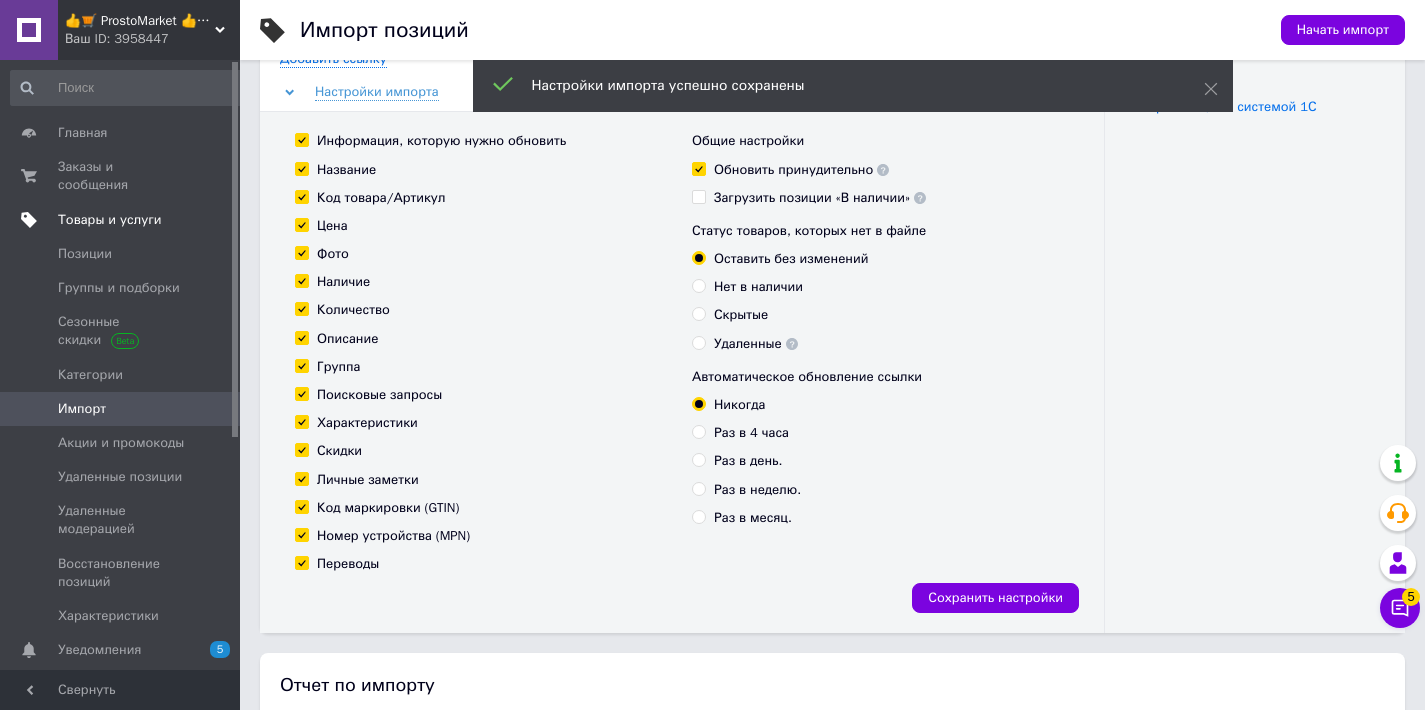 click on "Общие настройки Обновить принудительно   Загрузить позиции «В наличии»   Статус товаров, которых нет в файле Оставить без изменений Нет в наличии Скрытые Удаленные   Автоматическое обновление ссылки Никогда Раз в 4 часа Раз в день. Раз в неделю. Раз в месяц." at bounding box center [880, 352] 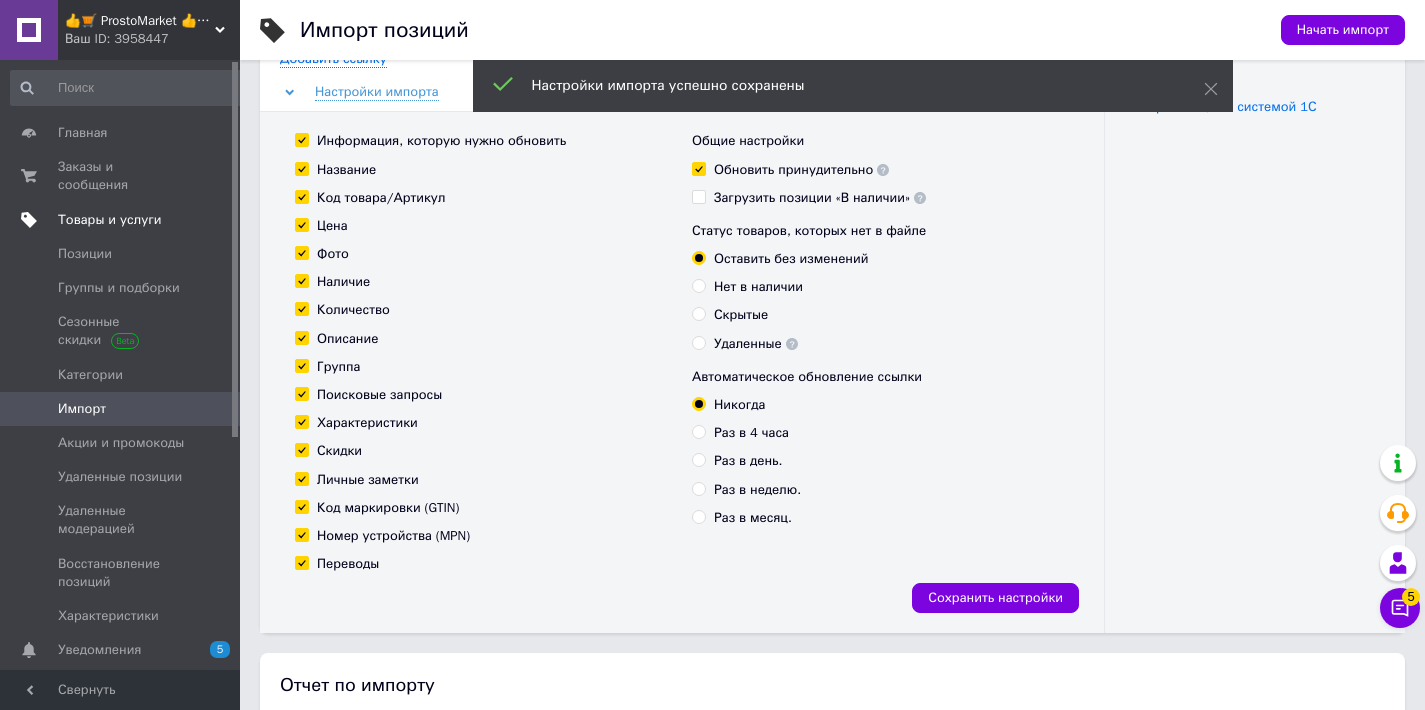 click on "Загрузить позиции «В наличии»" at bounding box center [820, 198] 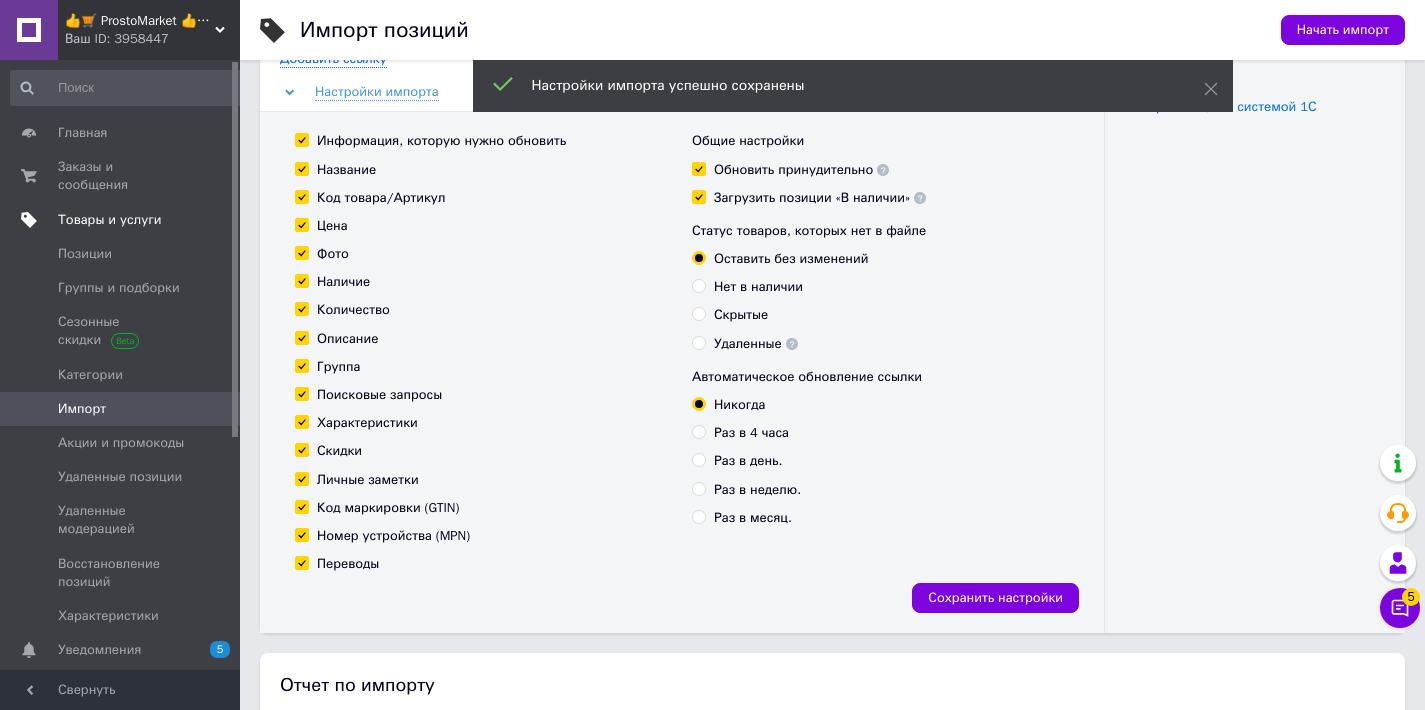 checkbox on "true" 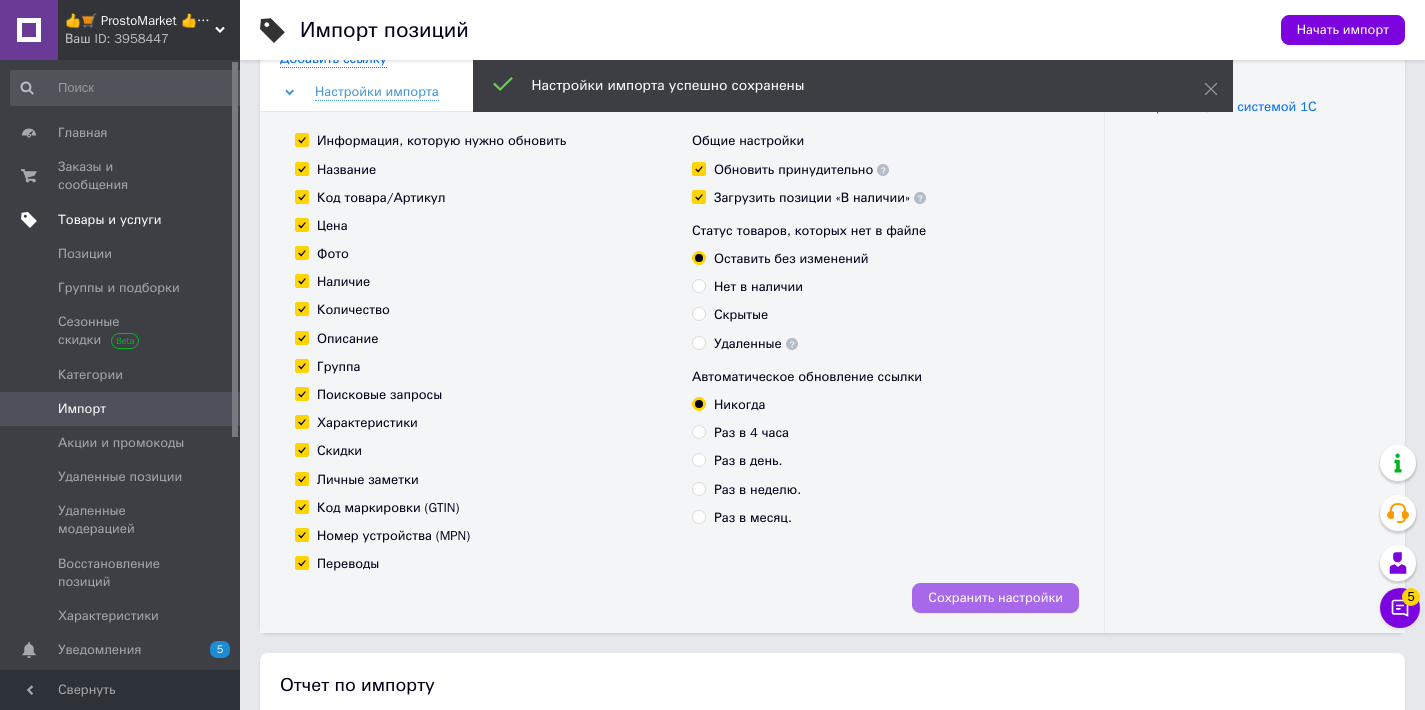 click on "Сохранить настройки" at bounding box center [995, 598] 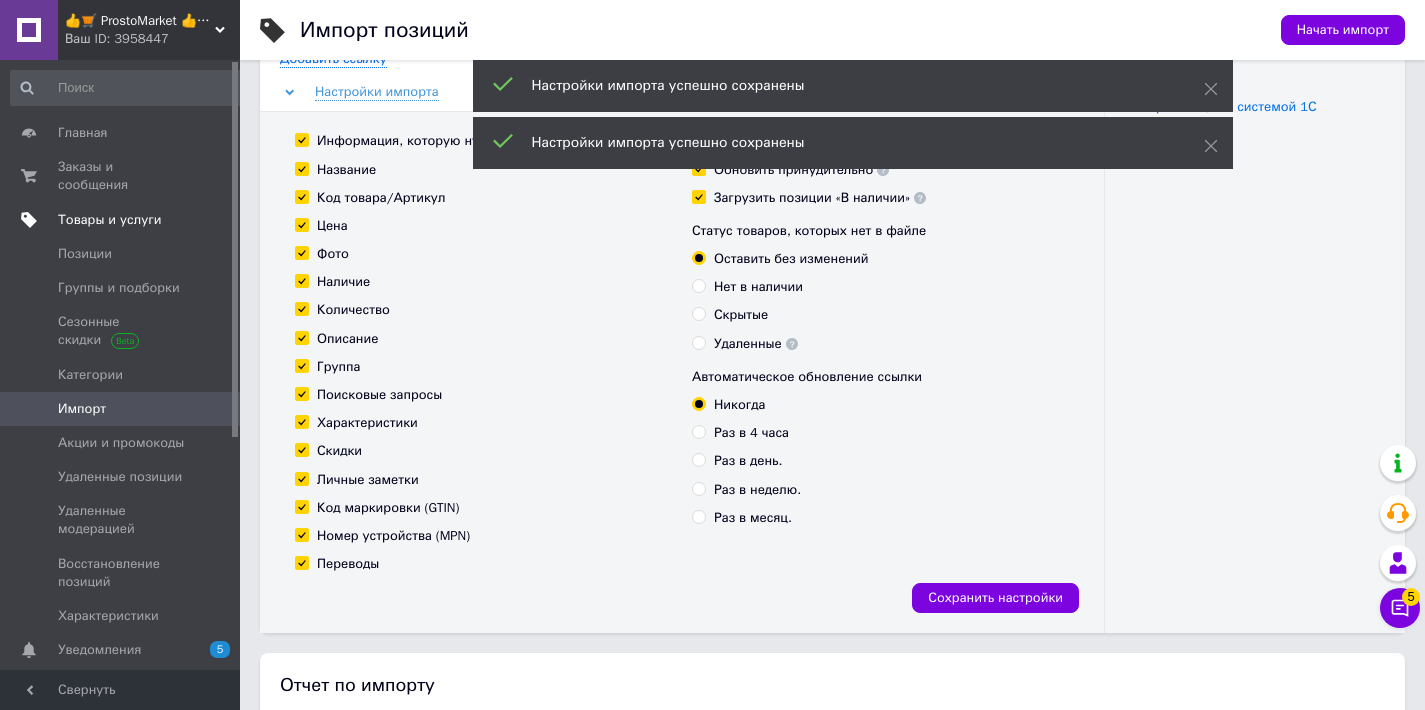 click on "Как импортировать Подробнее об импорте Файлы ХLS, XLSX или CSV Файл XML Файл YML Google файл Синхронизация Синхронизация с системой 1С" at bounding box center [1255, 236] 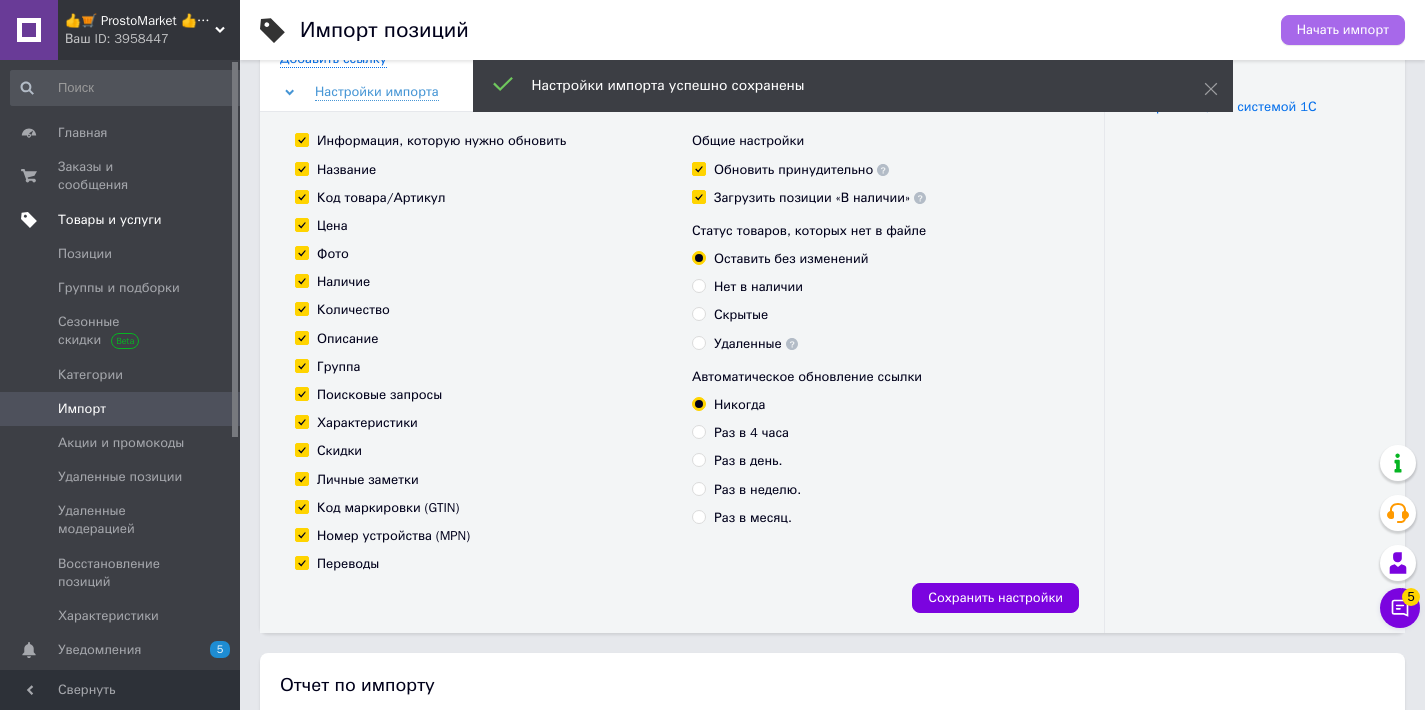 click on "Начать импорт" at bounding box center [1343, 30] 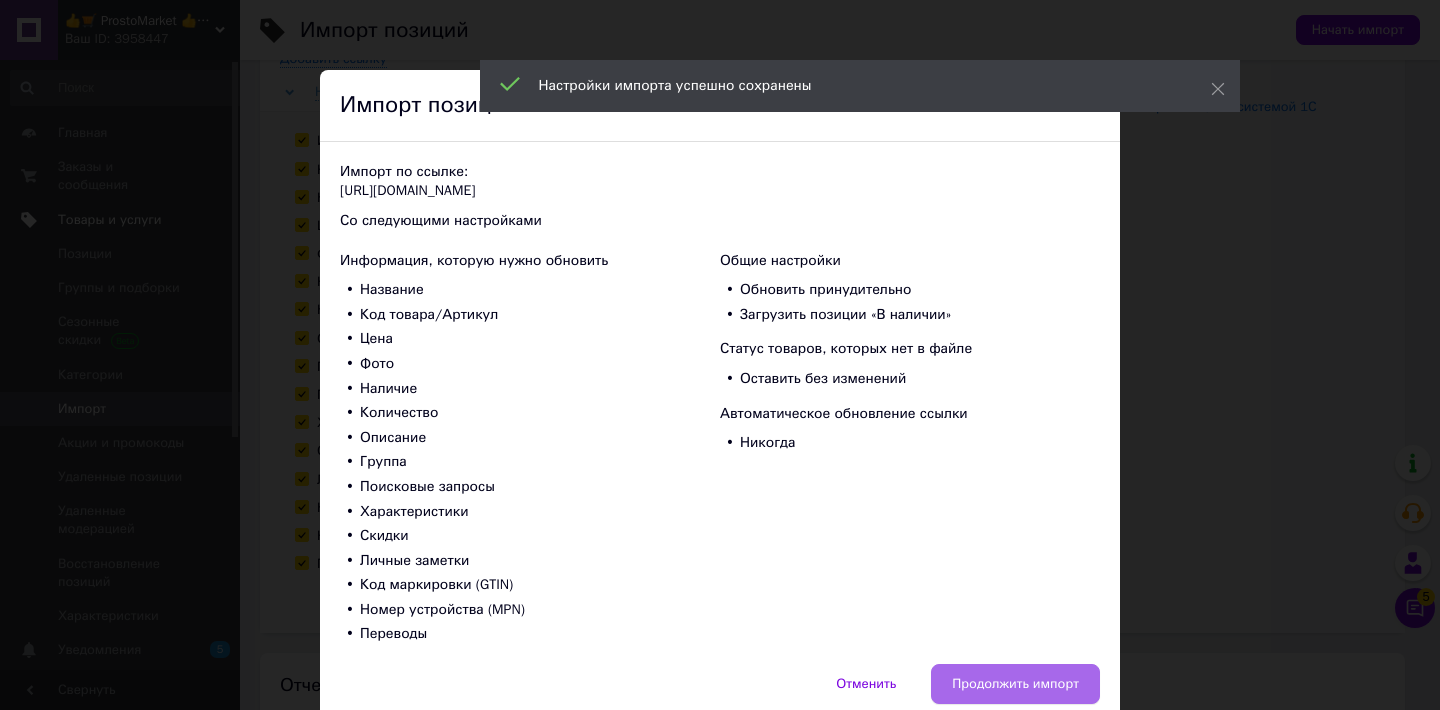 click on "Продолжить импорт" at bounding box center (1015, 684) 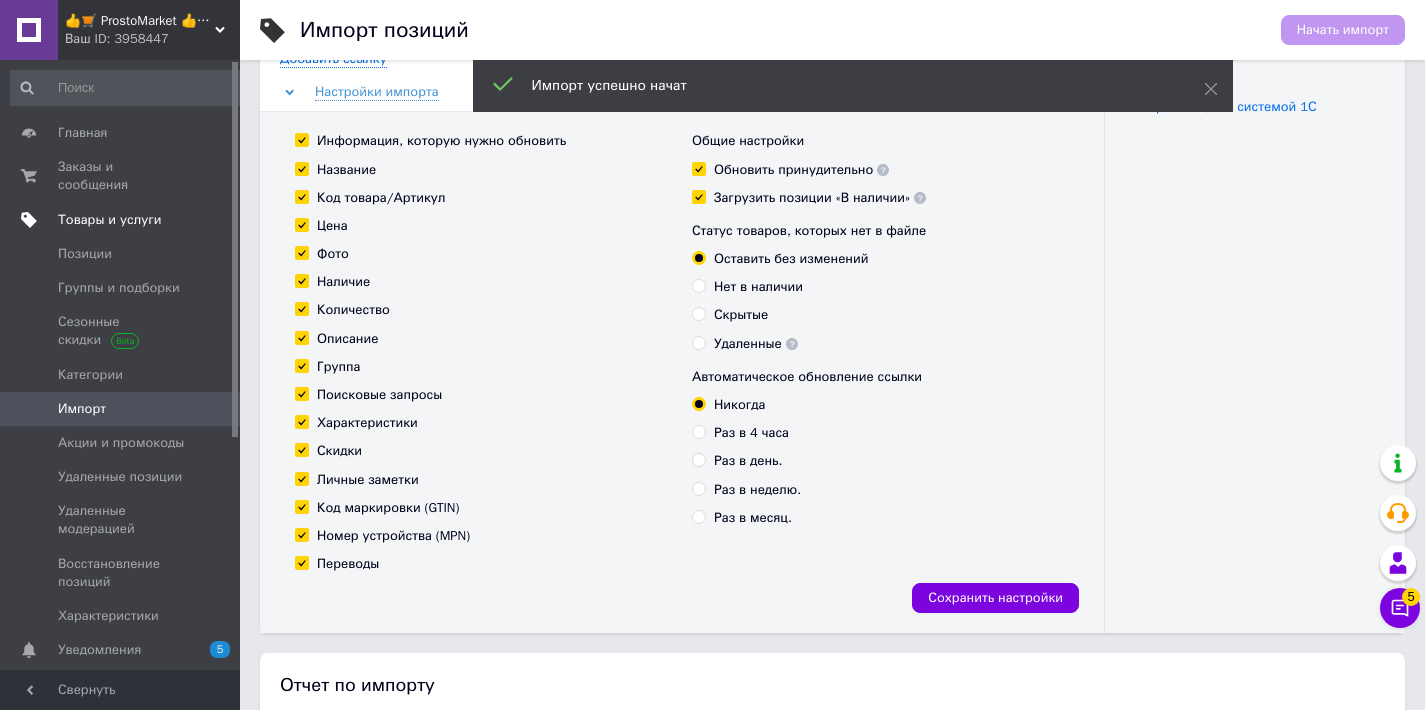 click on "Как импортировать Подробнее об импорте Файлы ХLS, XLSX или CSV Файл XML Файл YML Google файл Синхронизация Синхронизация с системой 1С" at bounding box center (1255, 236) 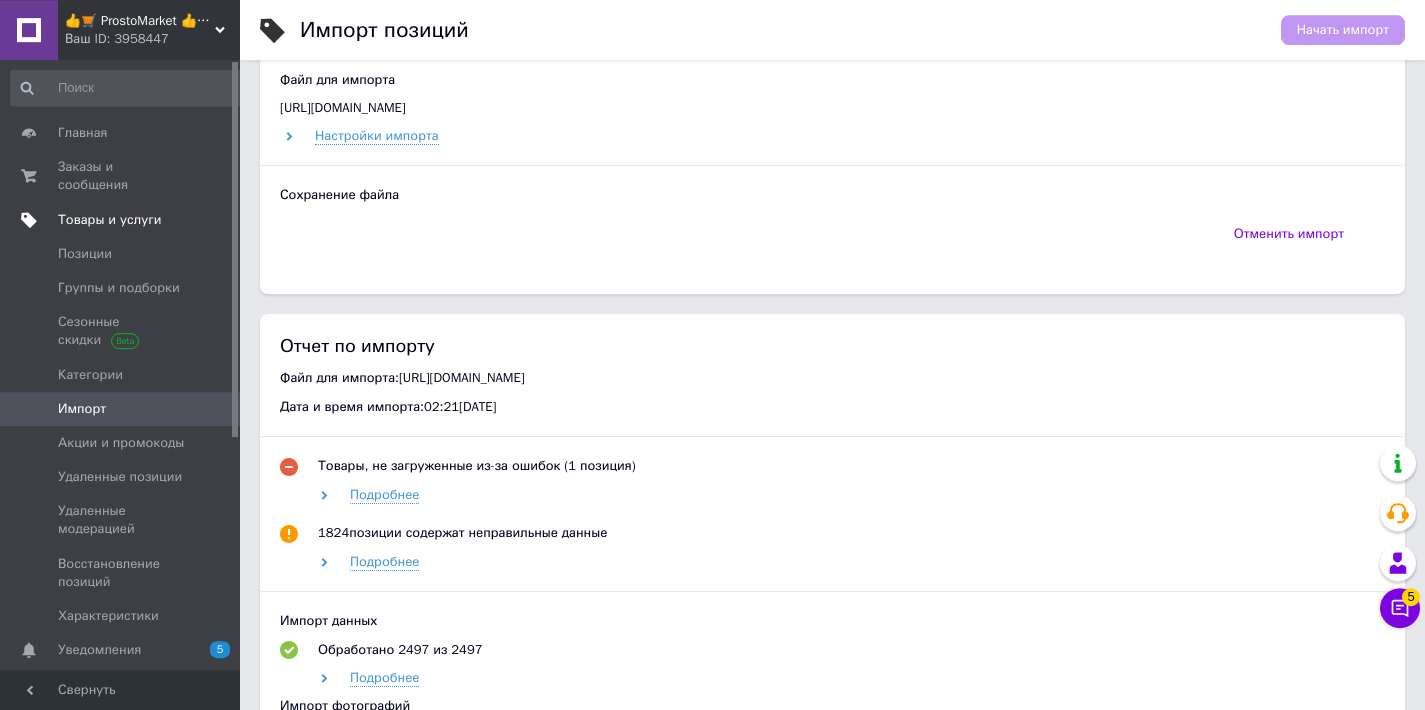 scroll, scrollTop: 875, scrollLeft: 0, axis: vertical 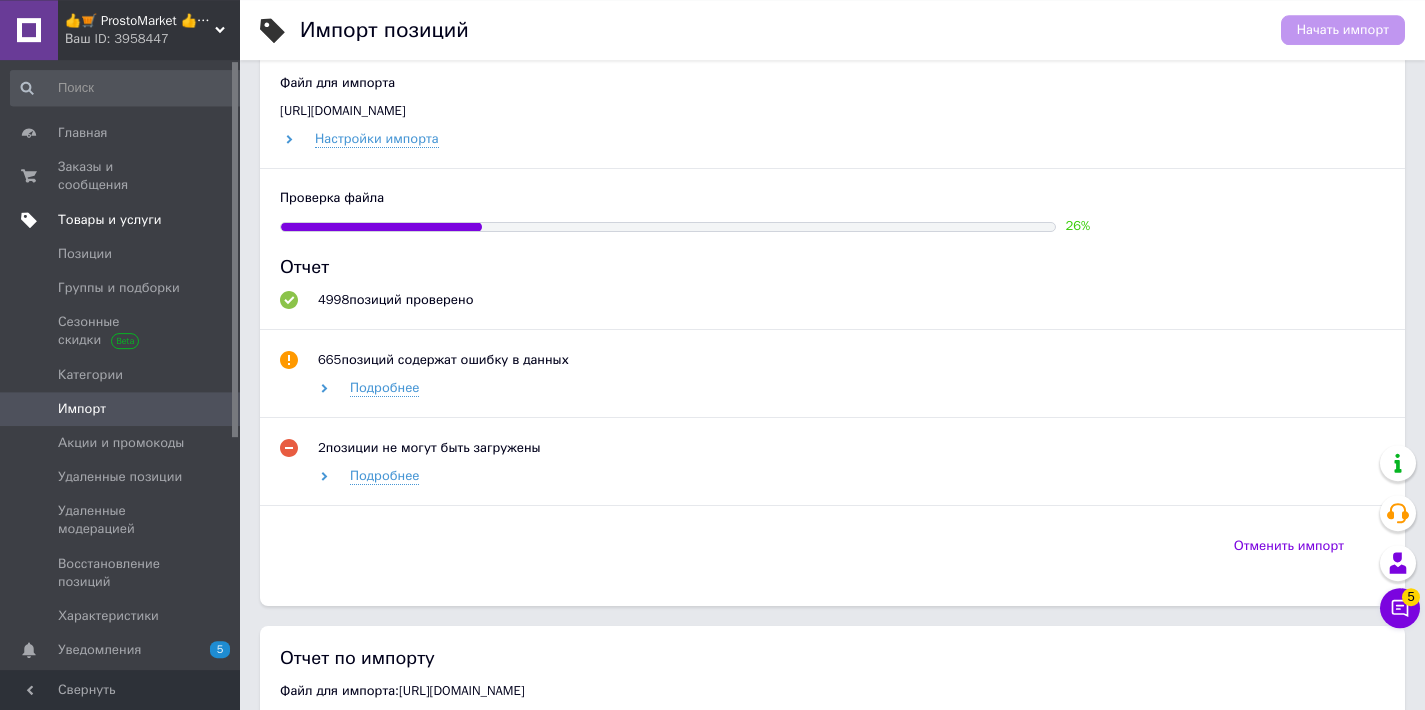 click on "Файл для импорта [URL][DOMAIN_NAME] Настройки импорта Проверка файла 26 % Отчет 4998  позиций проверено 665  позиций содержат ошибку   в данных Подробнее 2  позиции не могут быть загружены Подробнее" at bounding box center [832, 300] 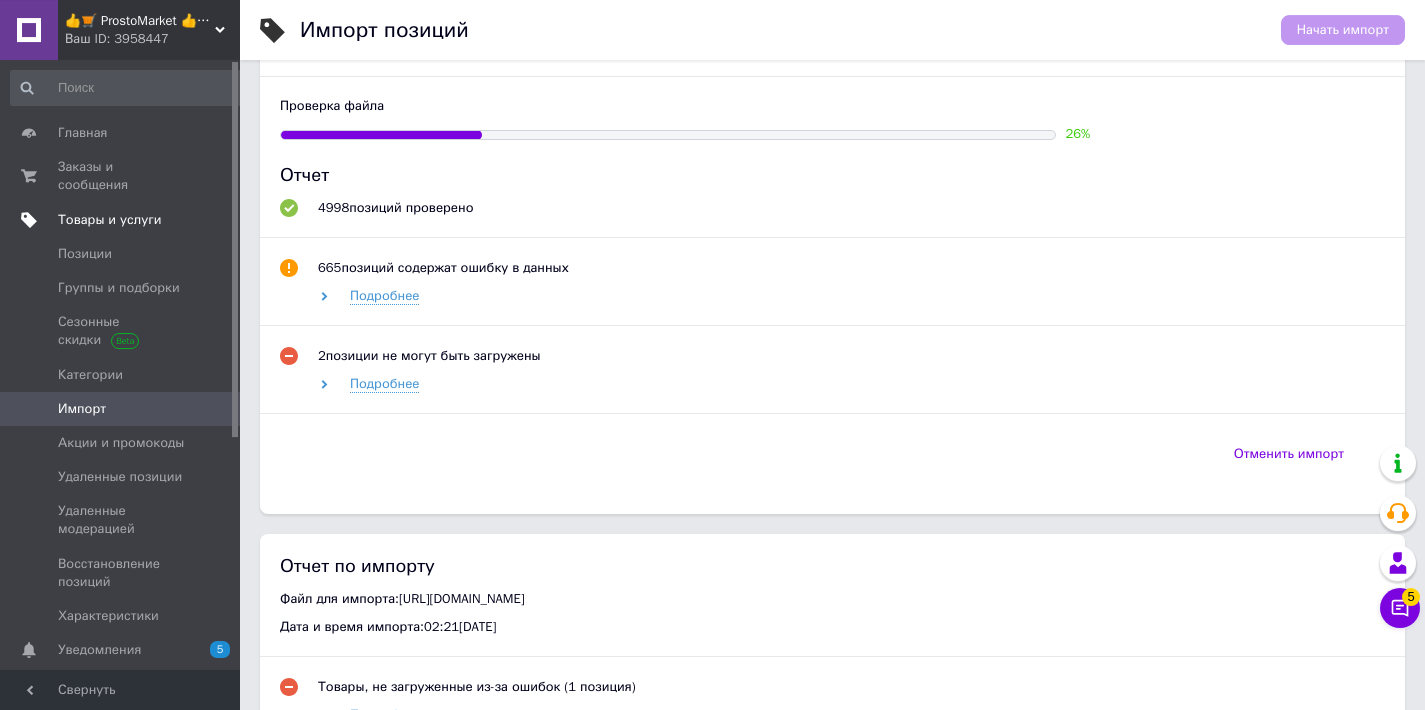scroll, scrollTop: 971, scrollLeft: 0, axis: vertical 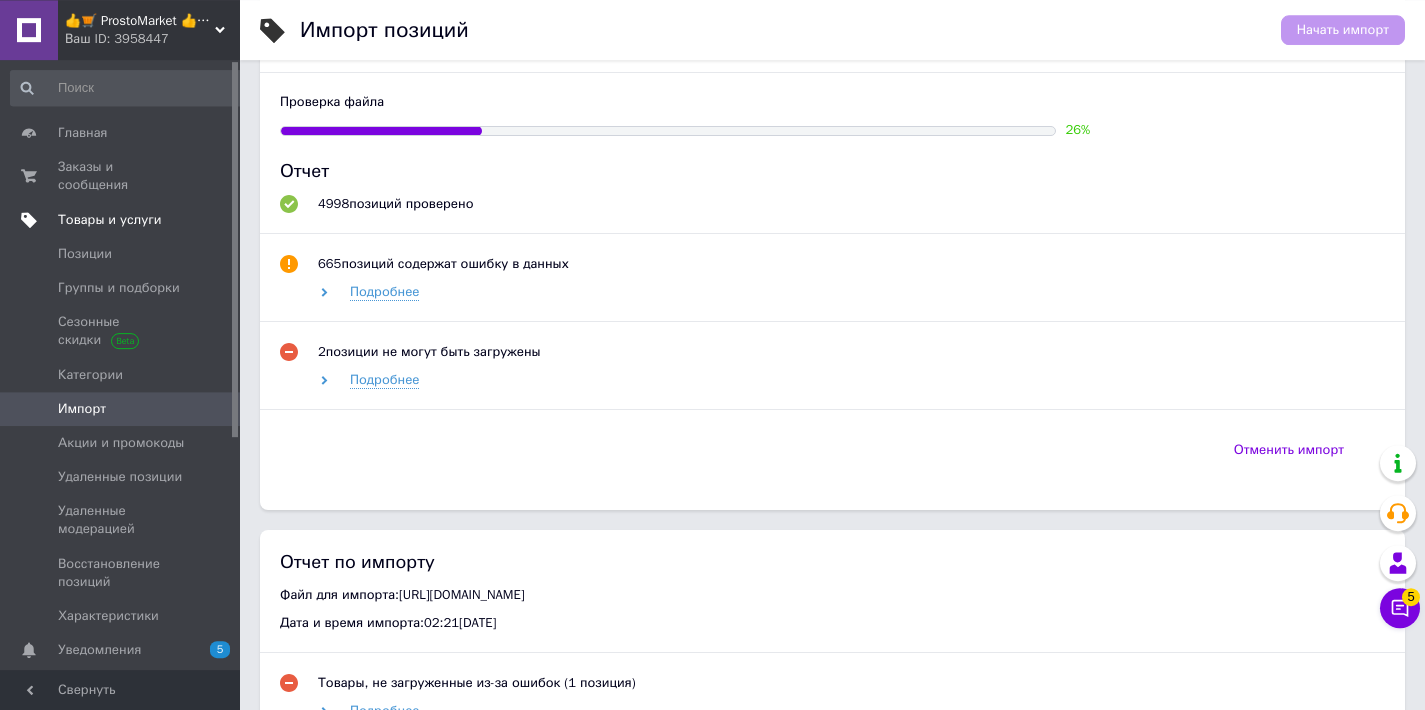 click on "Отчет 4998  позиций проверено 665  позиций содержат ошибку   в данных Подробнее 2  позиции не могут быть загружены Подробнее" at bounding box center [832, 284] 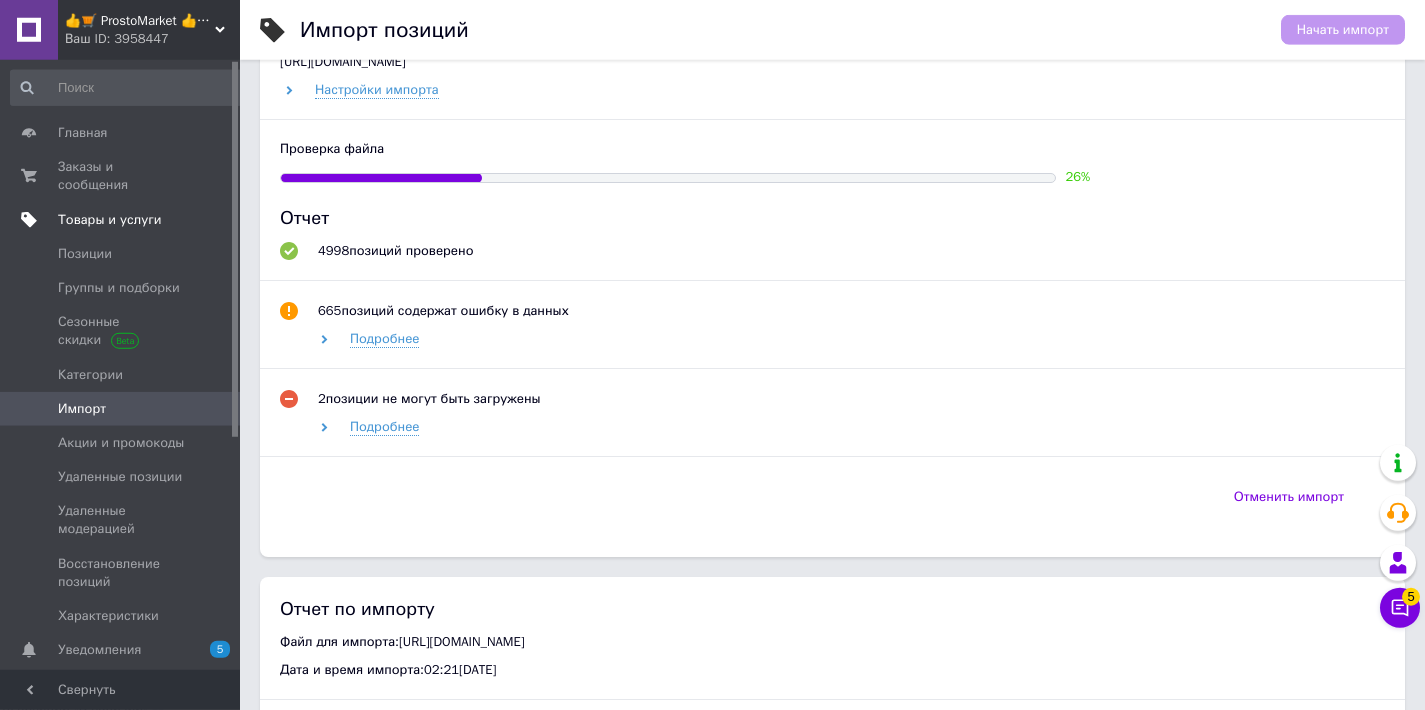scroll, scrollTop: 923, scrollLeft: 0, axis: vertical 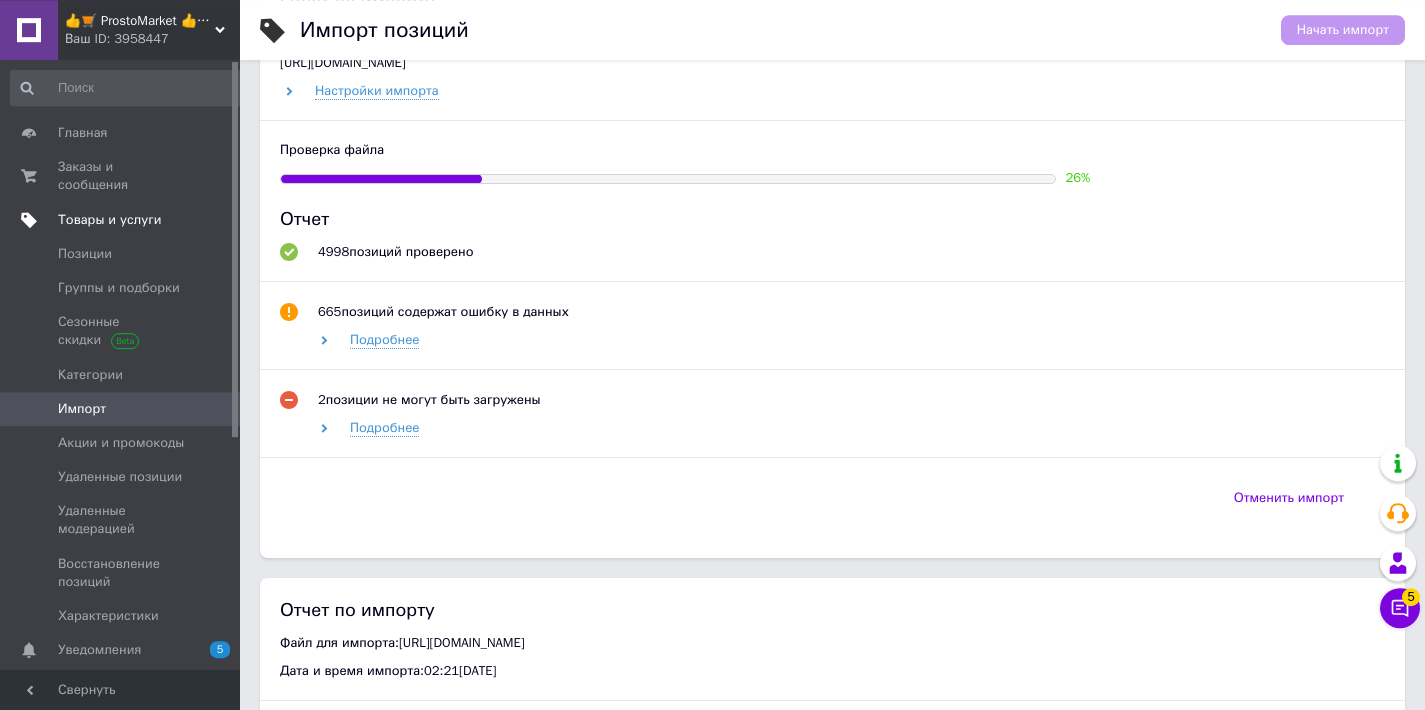 click on "Отчет 4998  позиций проверено 665  позиций содержат ошибку   в данных Подробнее 2  позиции не могут быть загружены Подробнее" at bounding box center [832, 332] 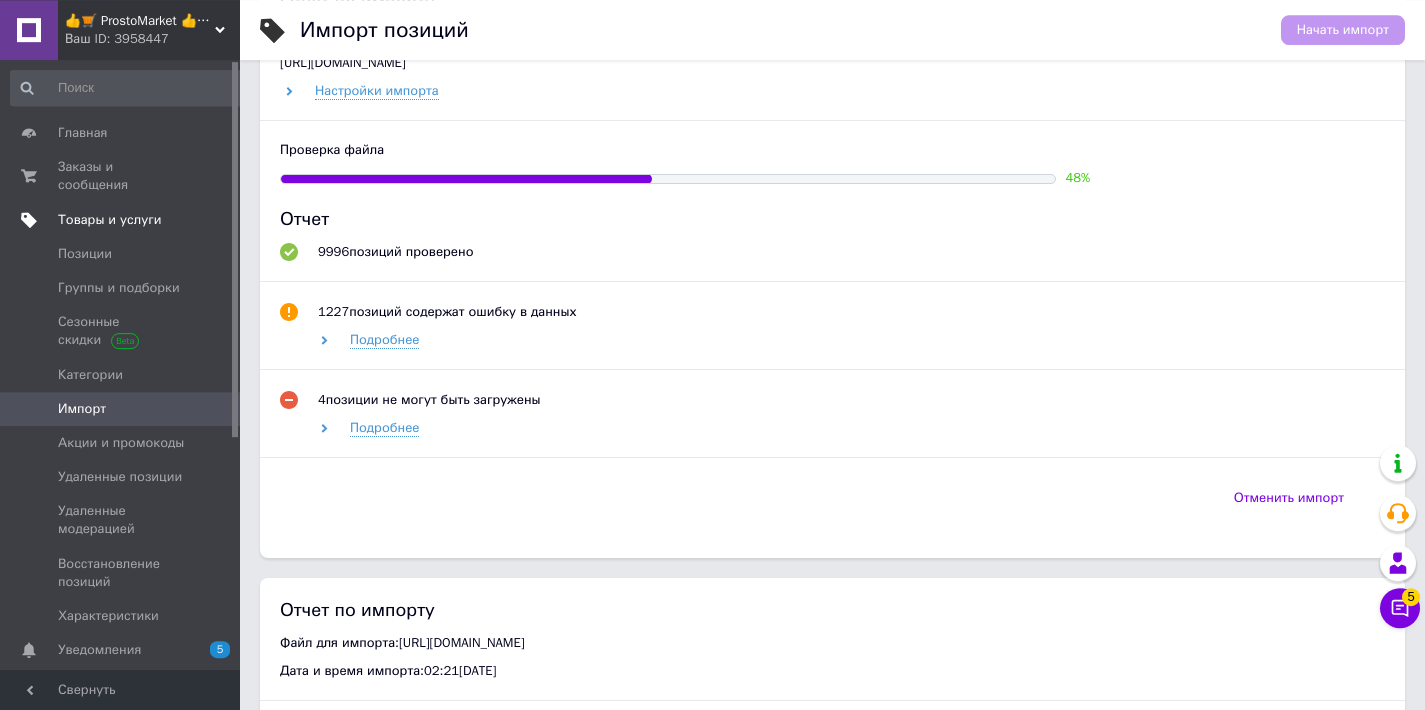 click on "Отчет 9996  позиций проверено 1227  позиций содержат ошибку   в данных Подробнее 4  позиции не могут быть загружены Подробнее" at bounding box center [832, 332] 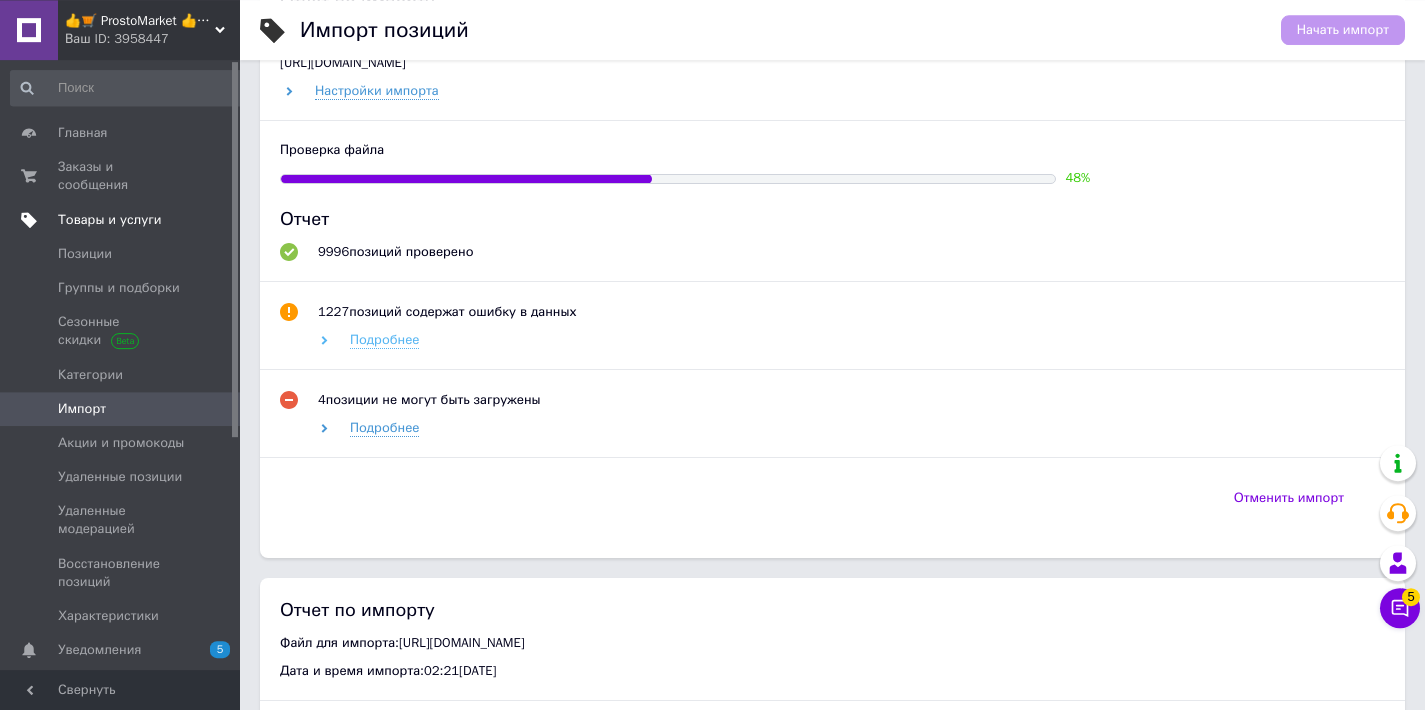 click on "Подробнее" at bounding box center (384, 340) 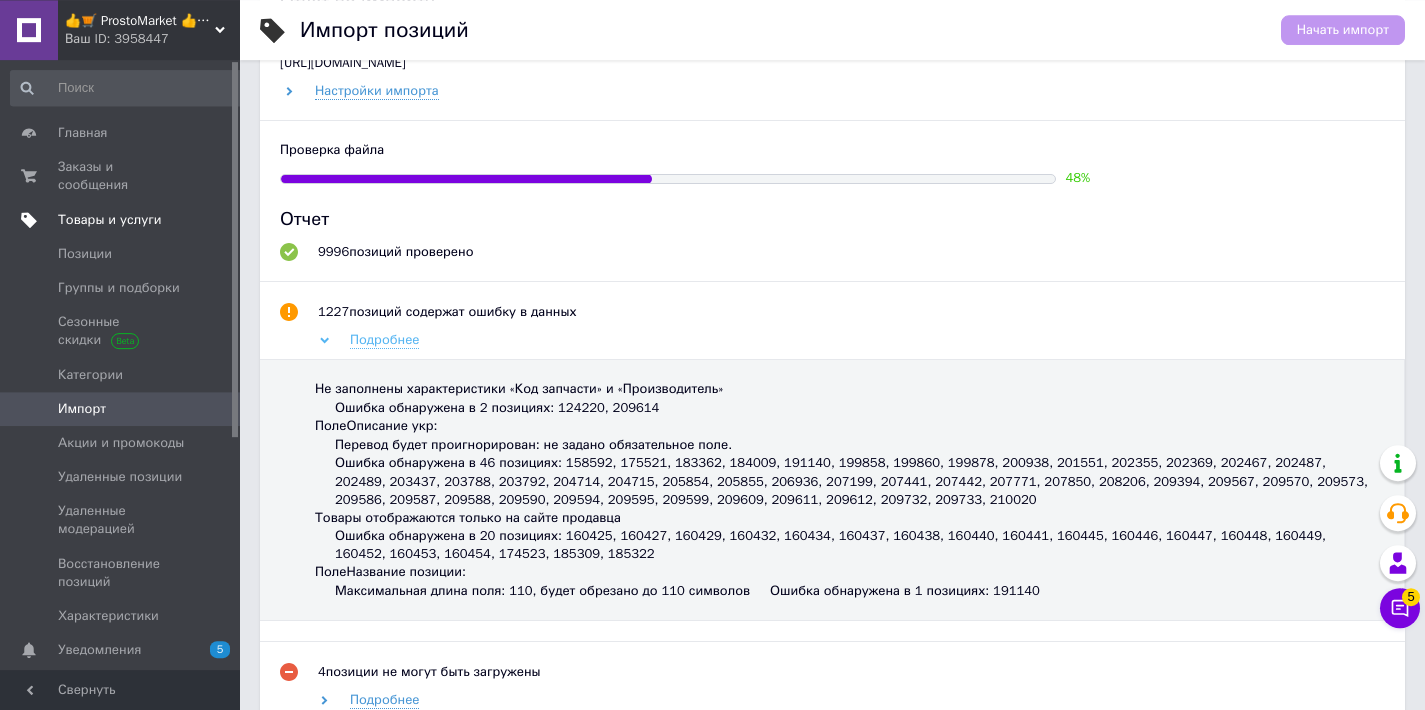 click on "Подробнее" at bounding box center (384, 340) 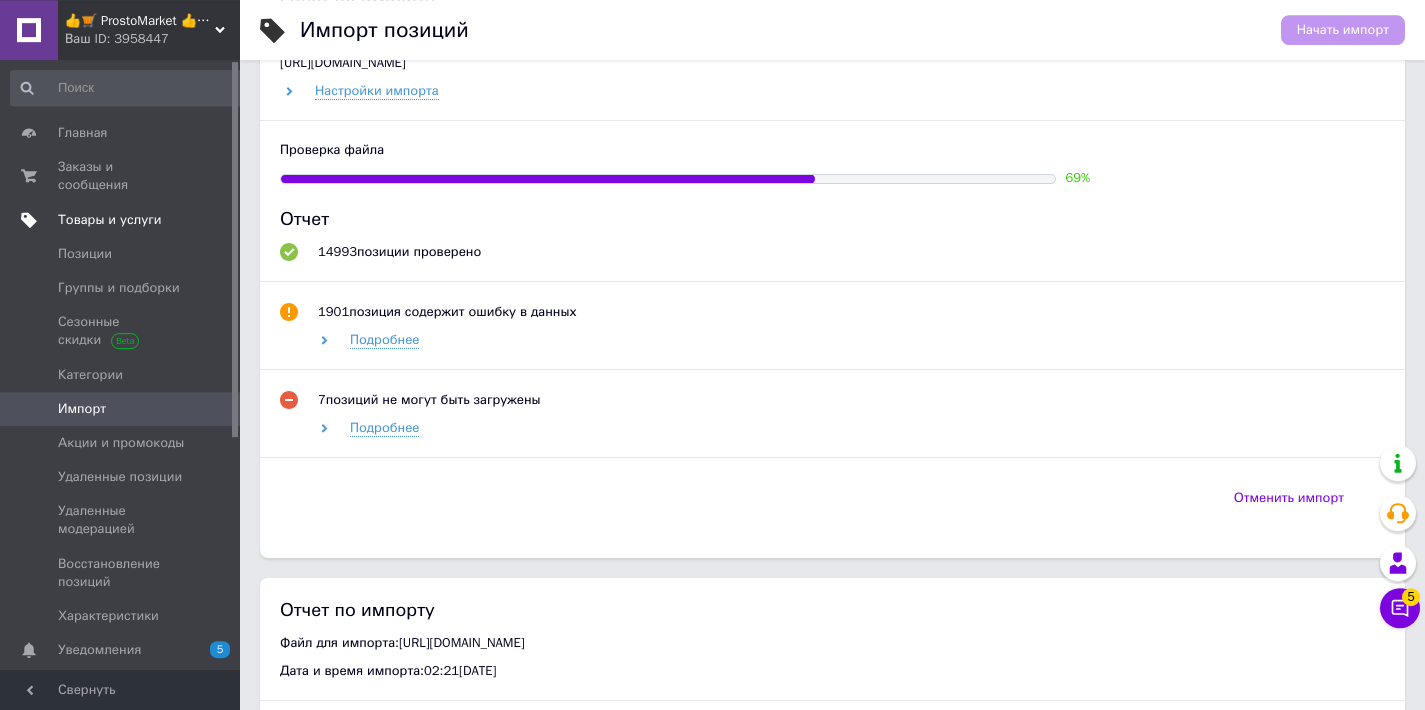 click on "Отчет 14993  позиции проверено 1901  позиция содержит ошибку   в данных Подробнее 7  позиций не могут быть загружены Подробнее" at bounding box center [832, 332] 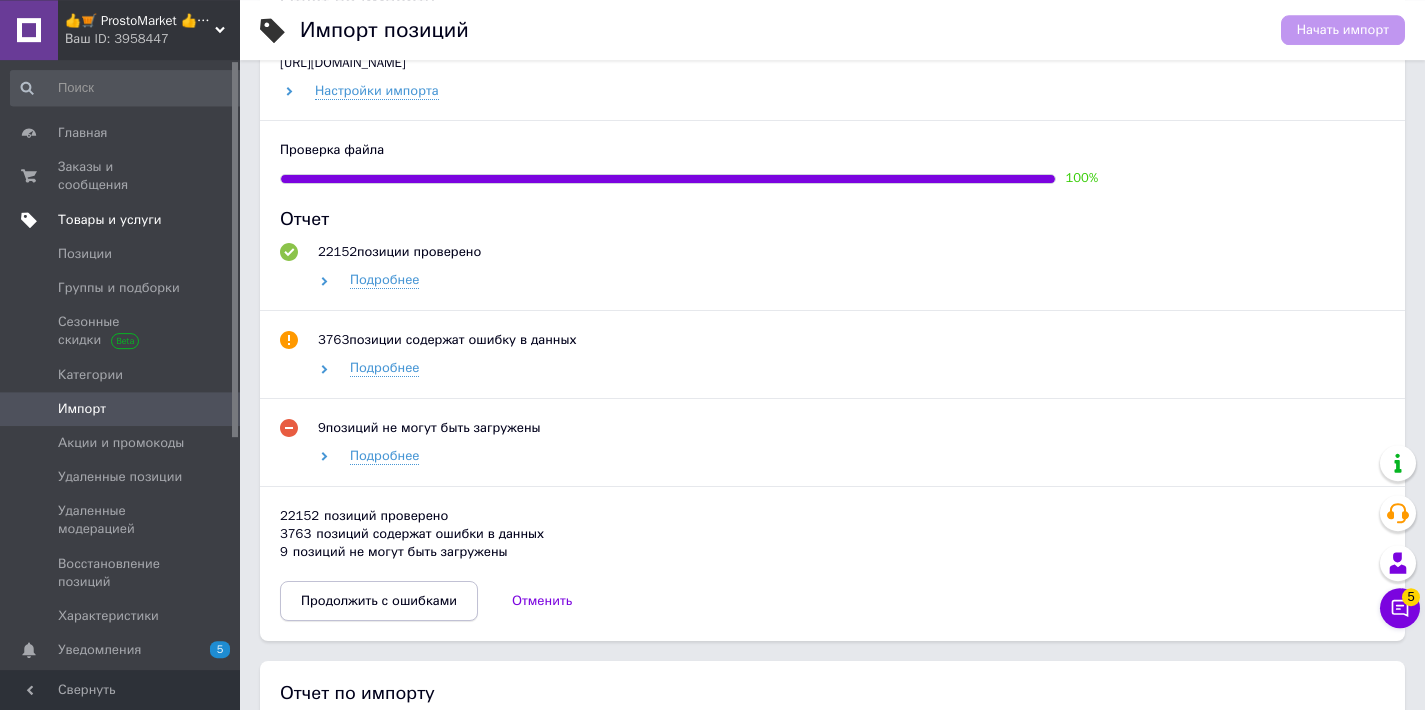 click on "Продолжить с ошибками" at bounding box center [379, 601] 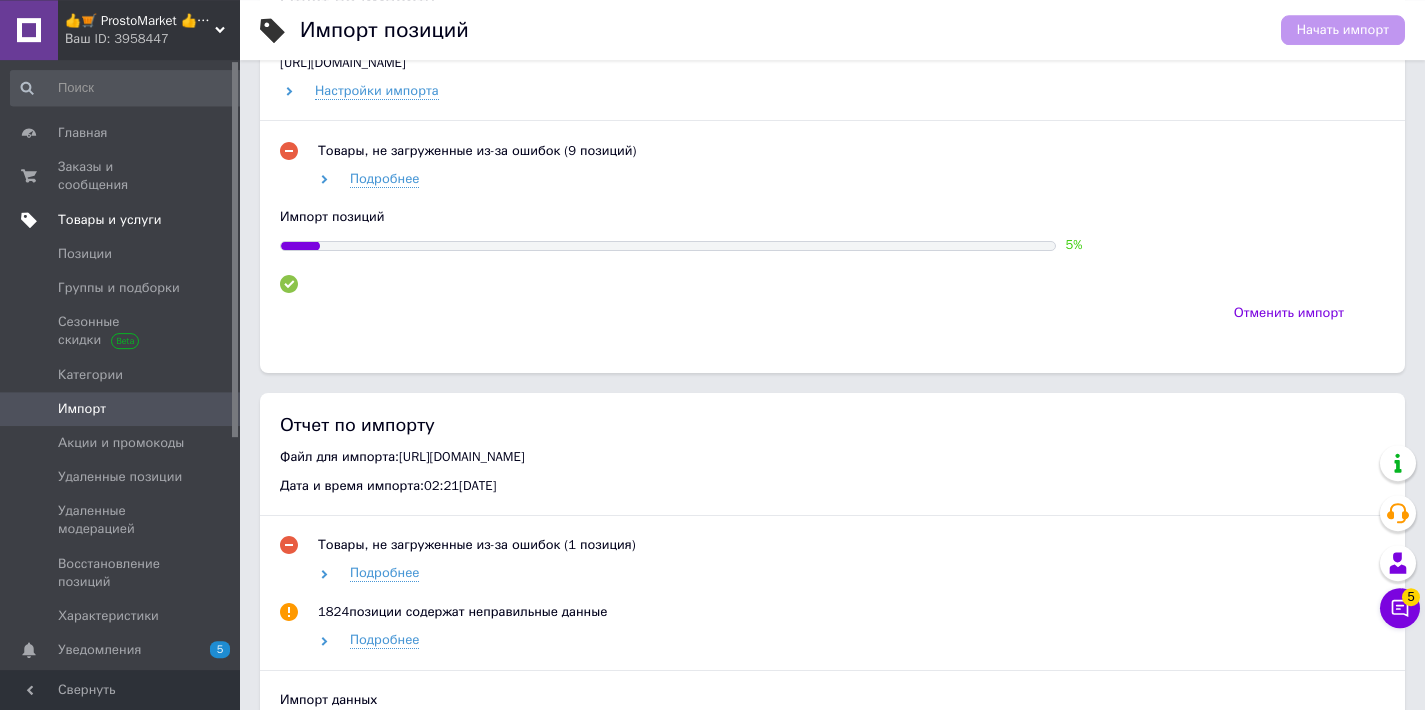 click on "Отменить импорт" at bounding box center [832, 323] 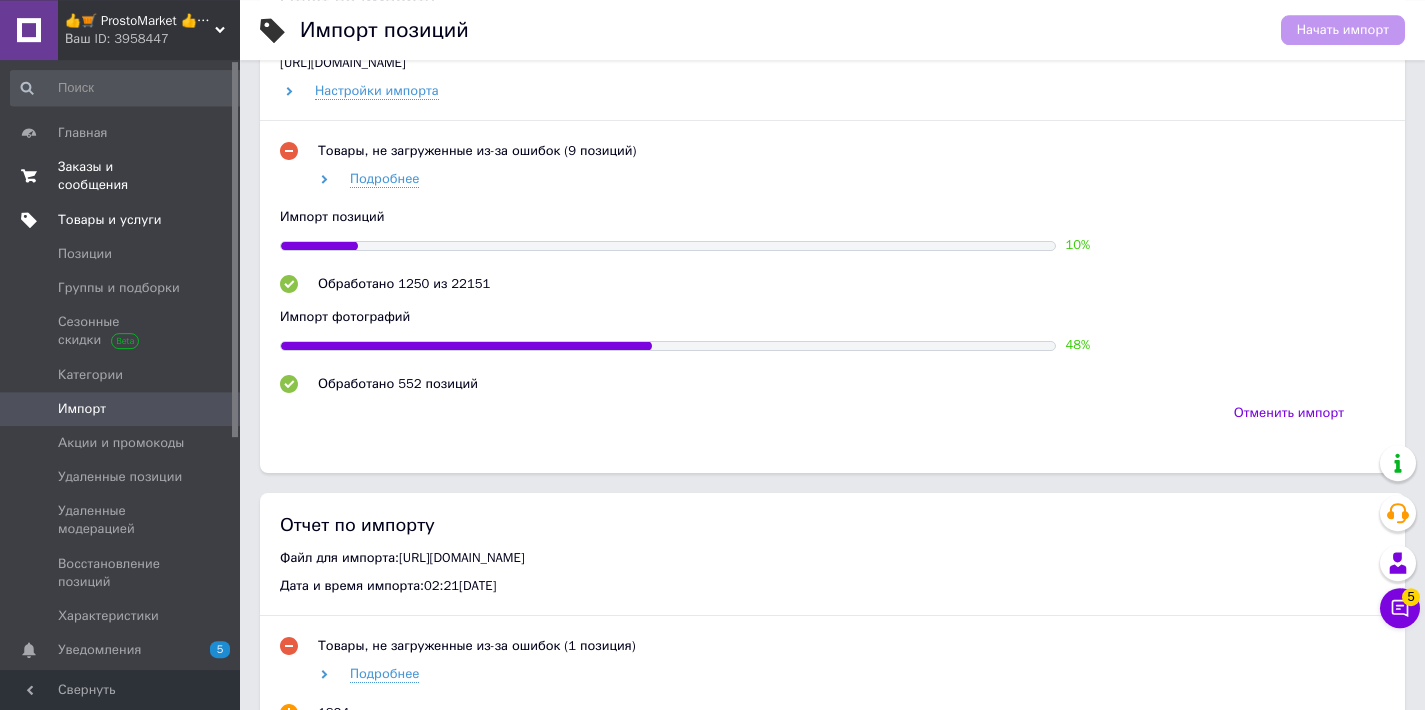 click on "0 0" at bounding box center [212, 176] 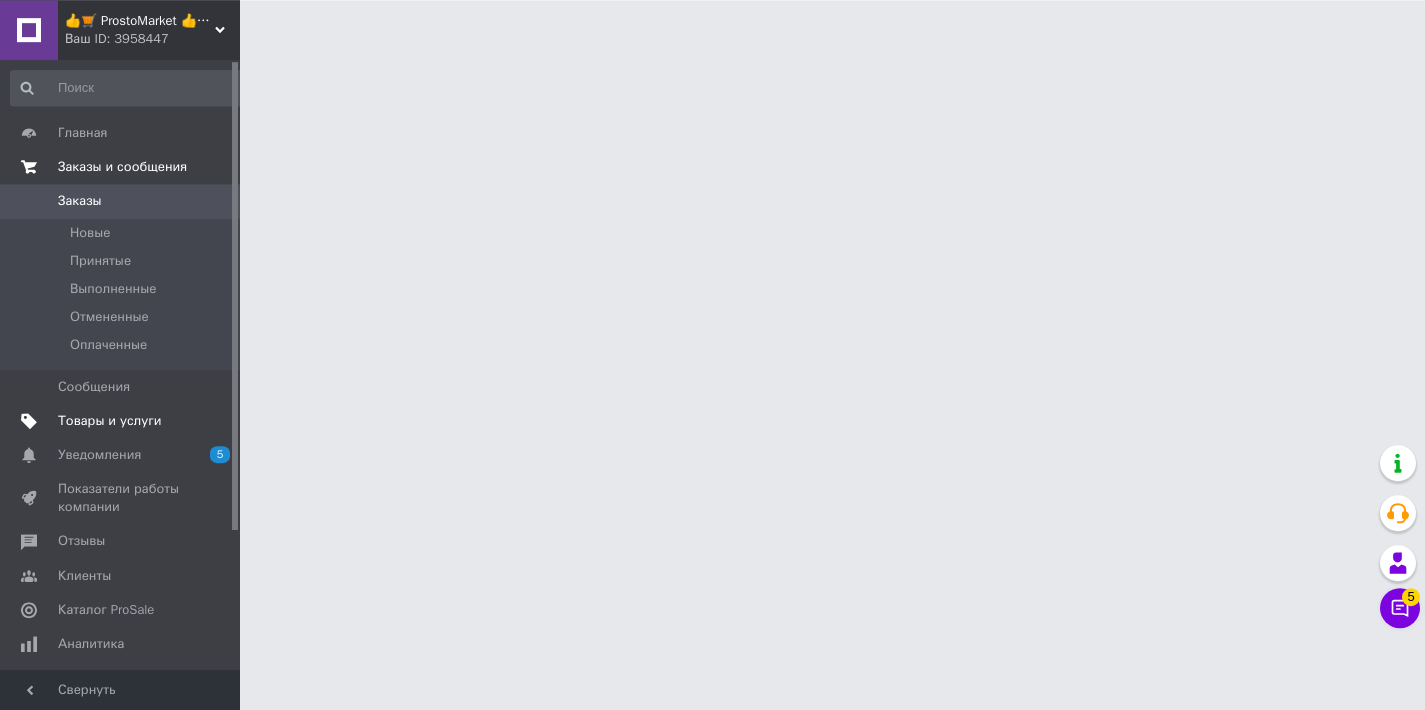 scroll, scrollTop: 0, scrollLeft: 0, axis: both 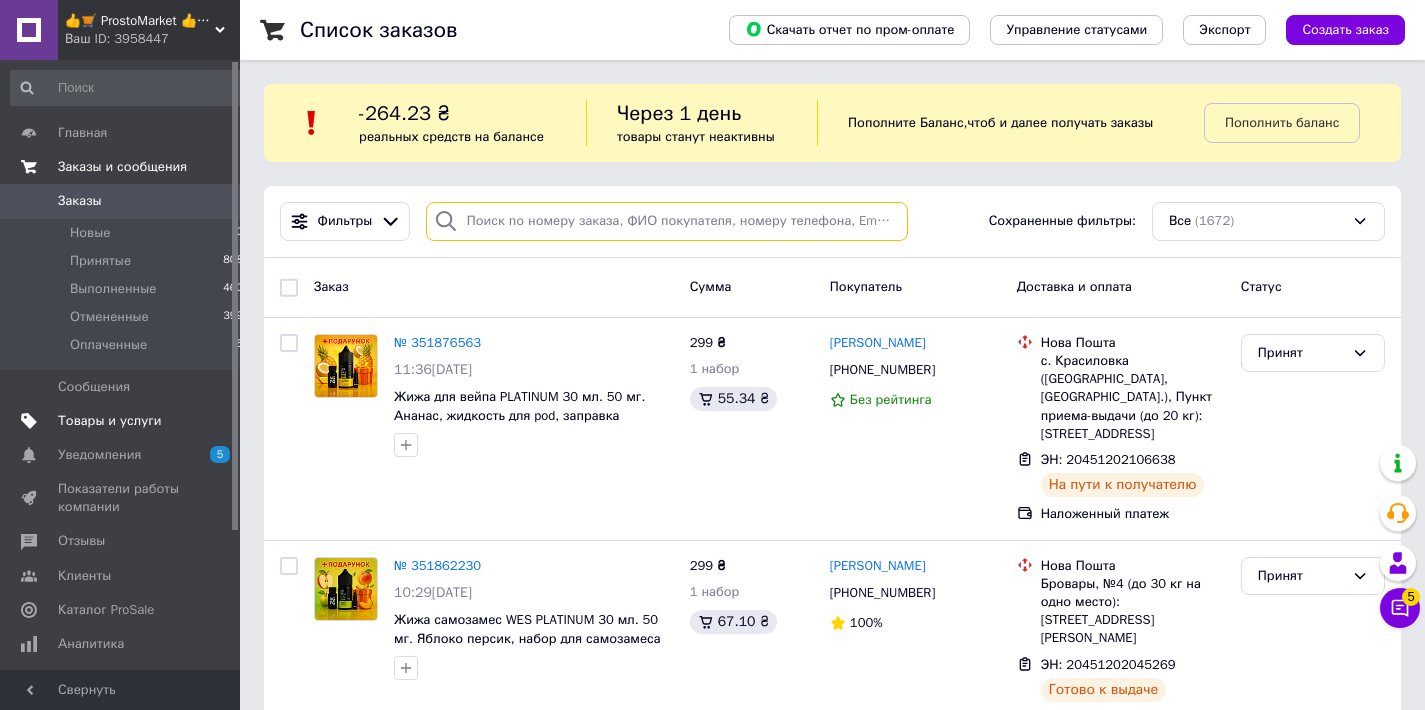 click at bounding box center (667, 221) 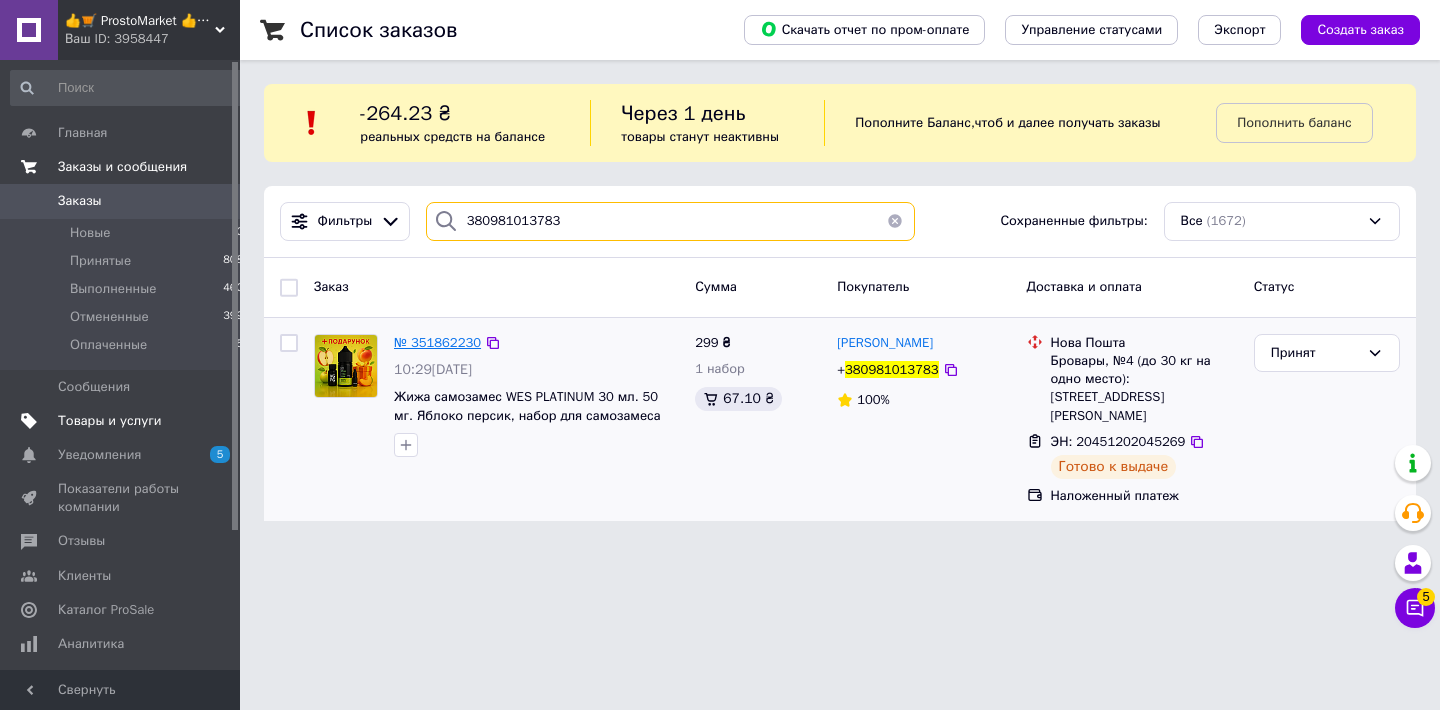 type on "380981013783" 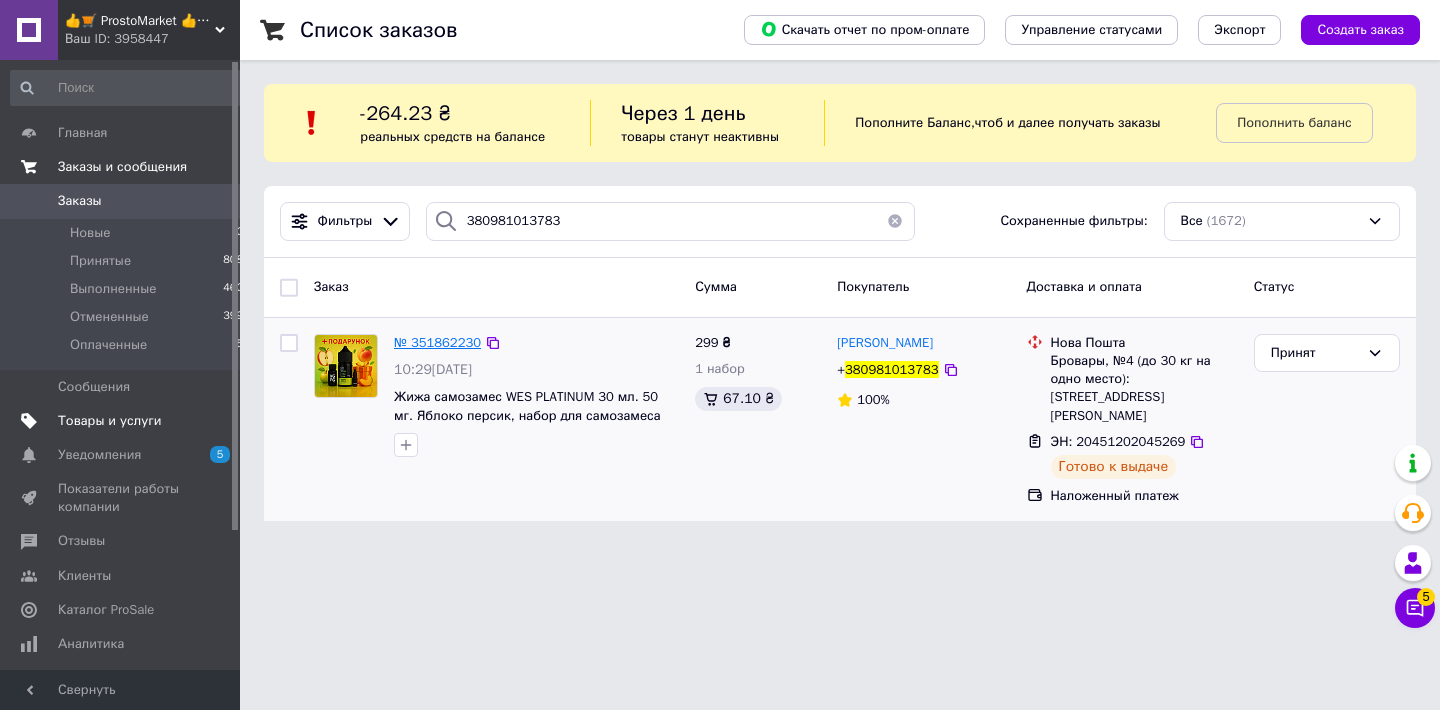 click on "№ 351862230" at bounding box center [437, 342] 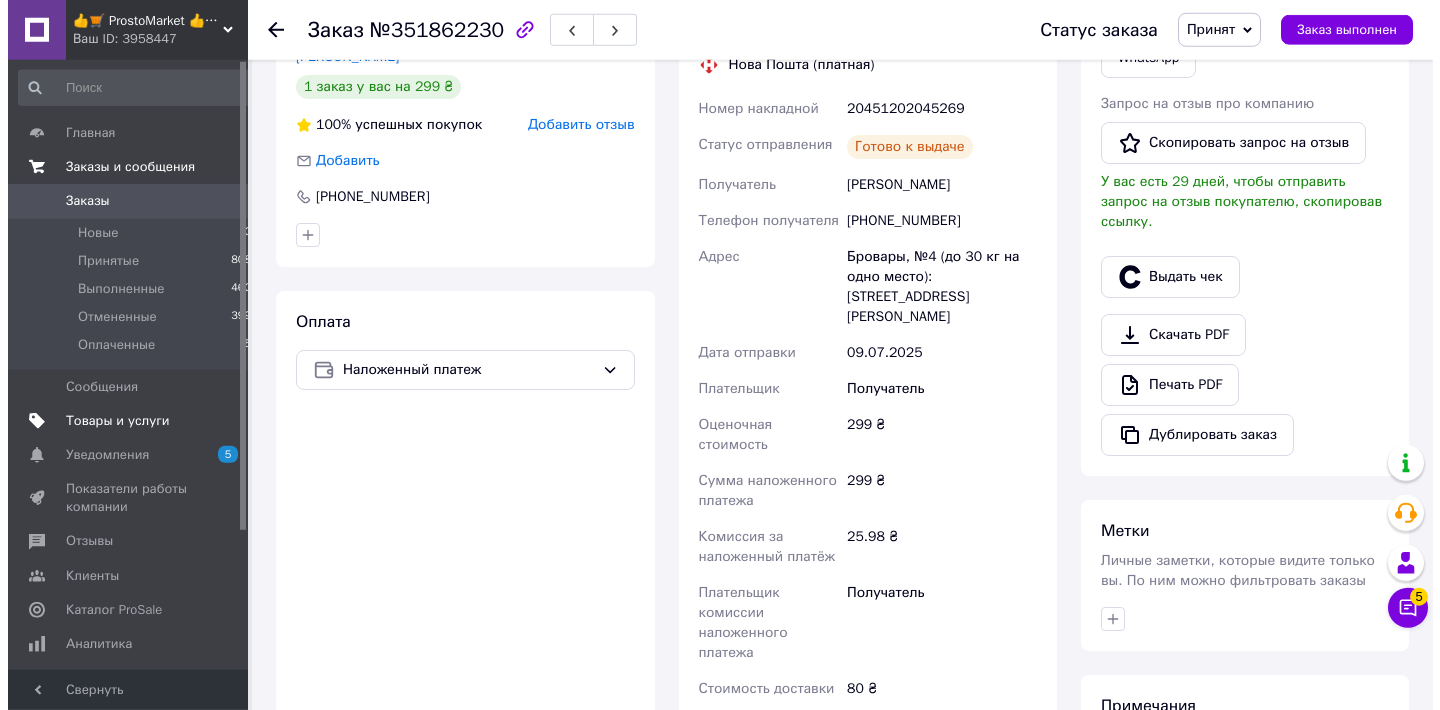 scroll, scrollTop: 498, scrollLeft: 0, axis: vertical 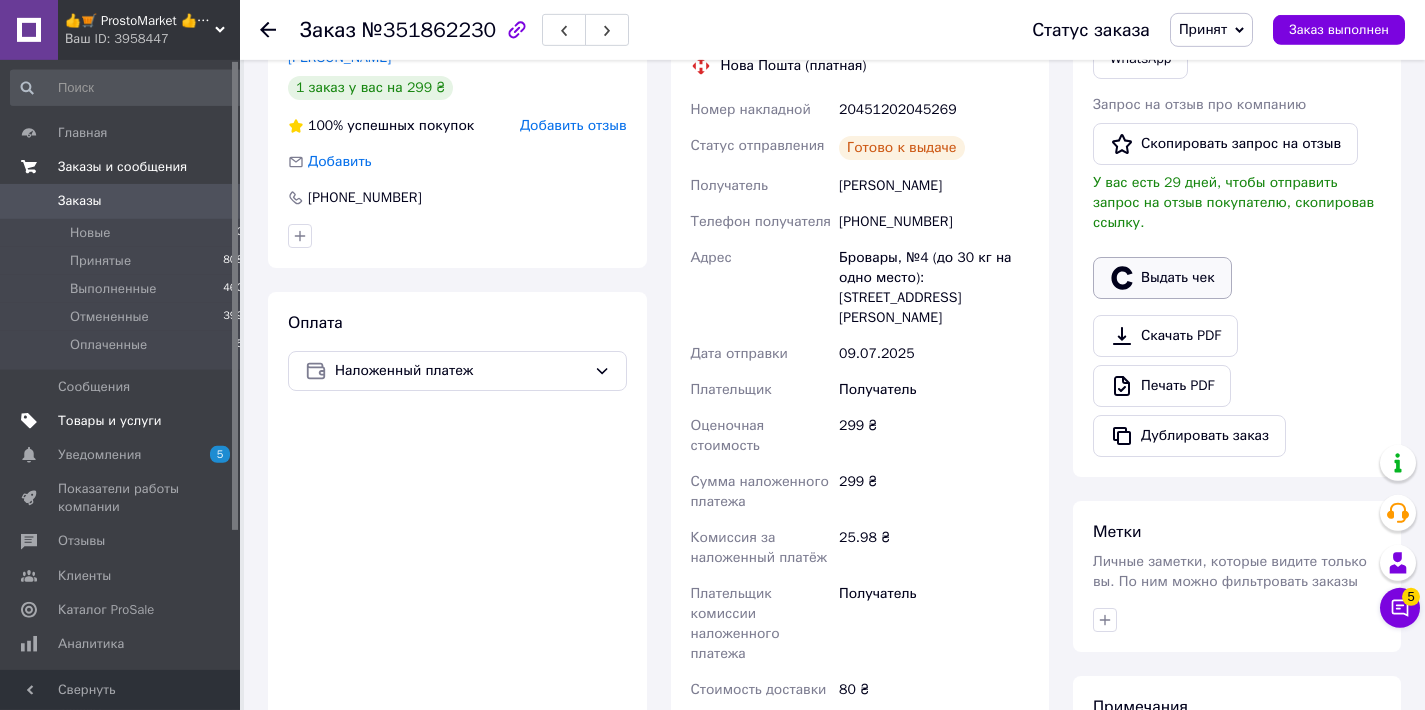 click on "Выдать чек" at bounding box center [1162, 278] 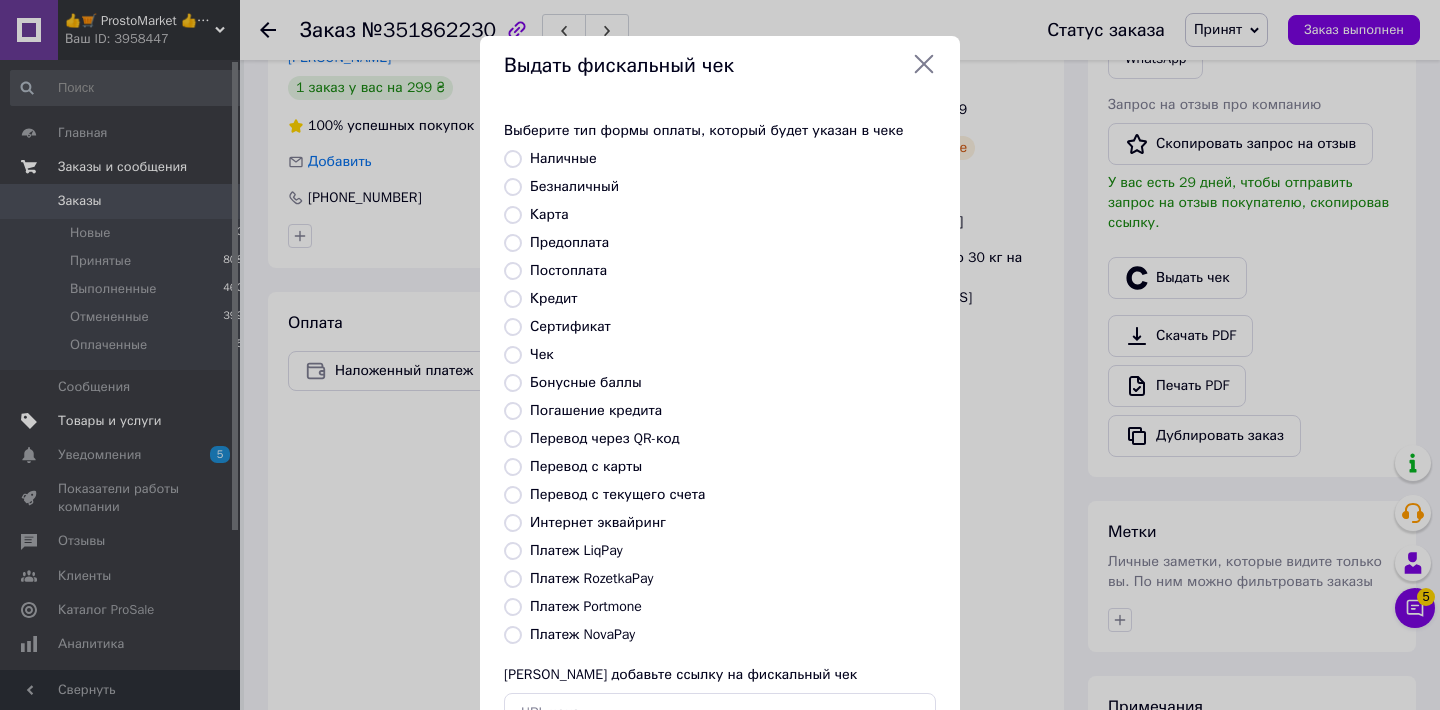 click on "Выберите тип формы оплаты, который будет указан в чеке Наличные Безналичный Карта Предоплата Постоплата Кредит Сертификат Чек Бонусные баллы Погашение кредита Перевод через QR-код [GEOGRAPHIC_DATA] с карты Перевод с текущего счета Интернет эквайринг Платеж LiqPay Платеж RozetkaPay Платеж Portmone Платеж NovaPay Или добавьте ссылку на фискальный чек" at bounding box center [720, 427] 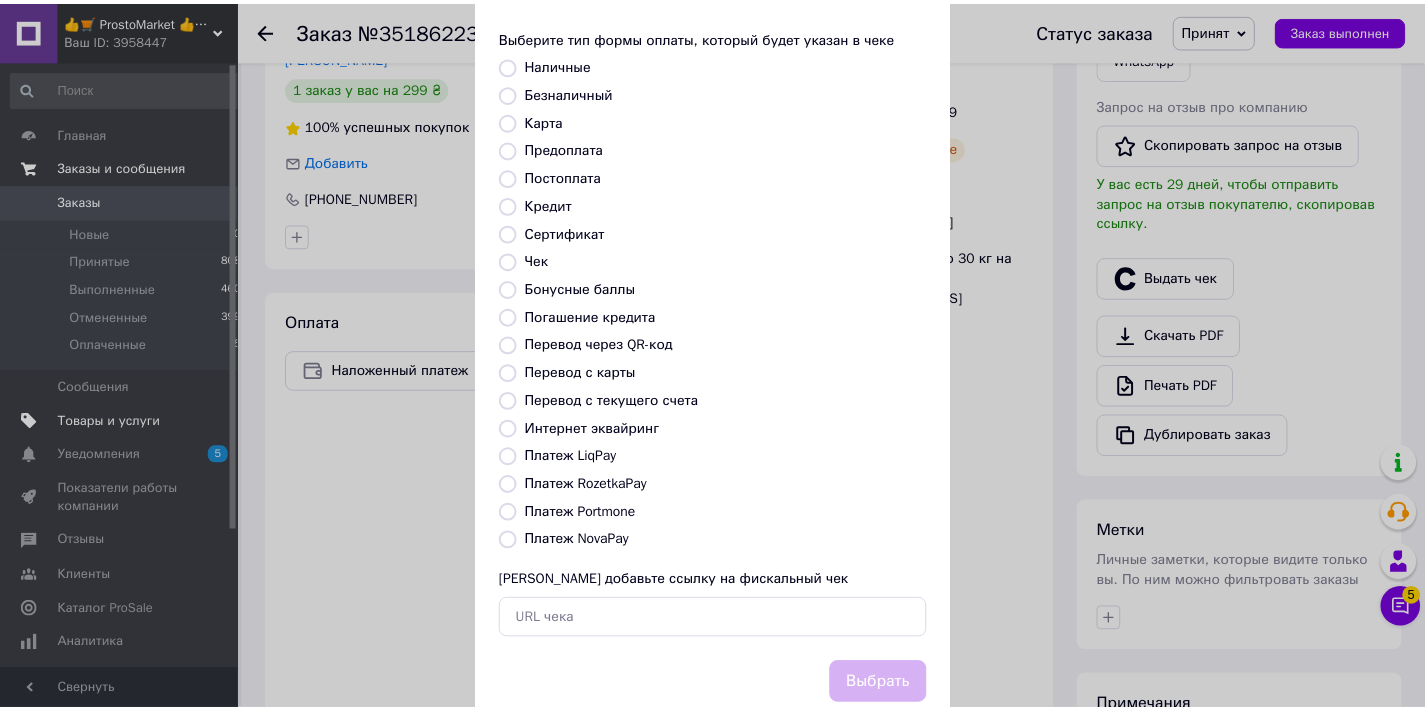 scroll, scrollTop: 102, scrollLeft: 0, axis: vertical 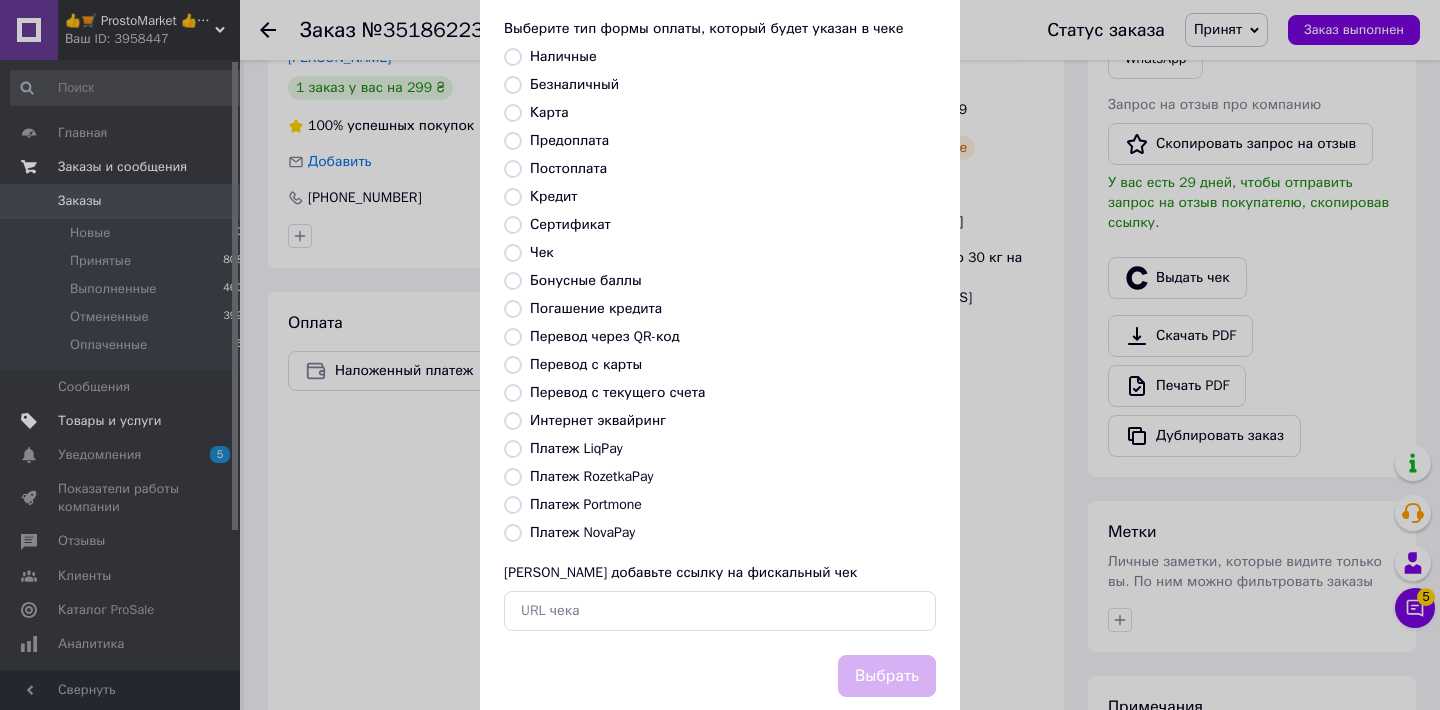 click on "Безналичный" at bounding box center [574, 84] 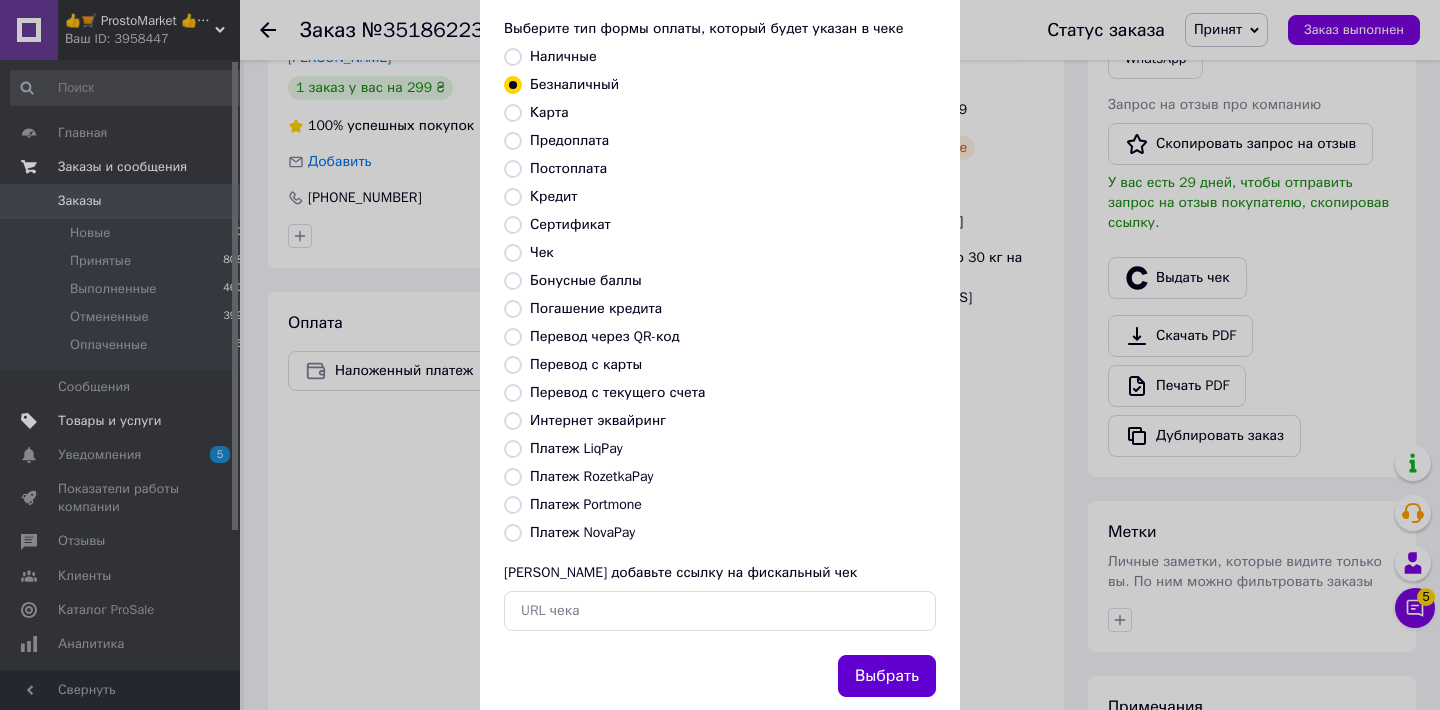 click on "Выбрать" at bounding box center [887, 676] 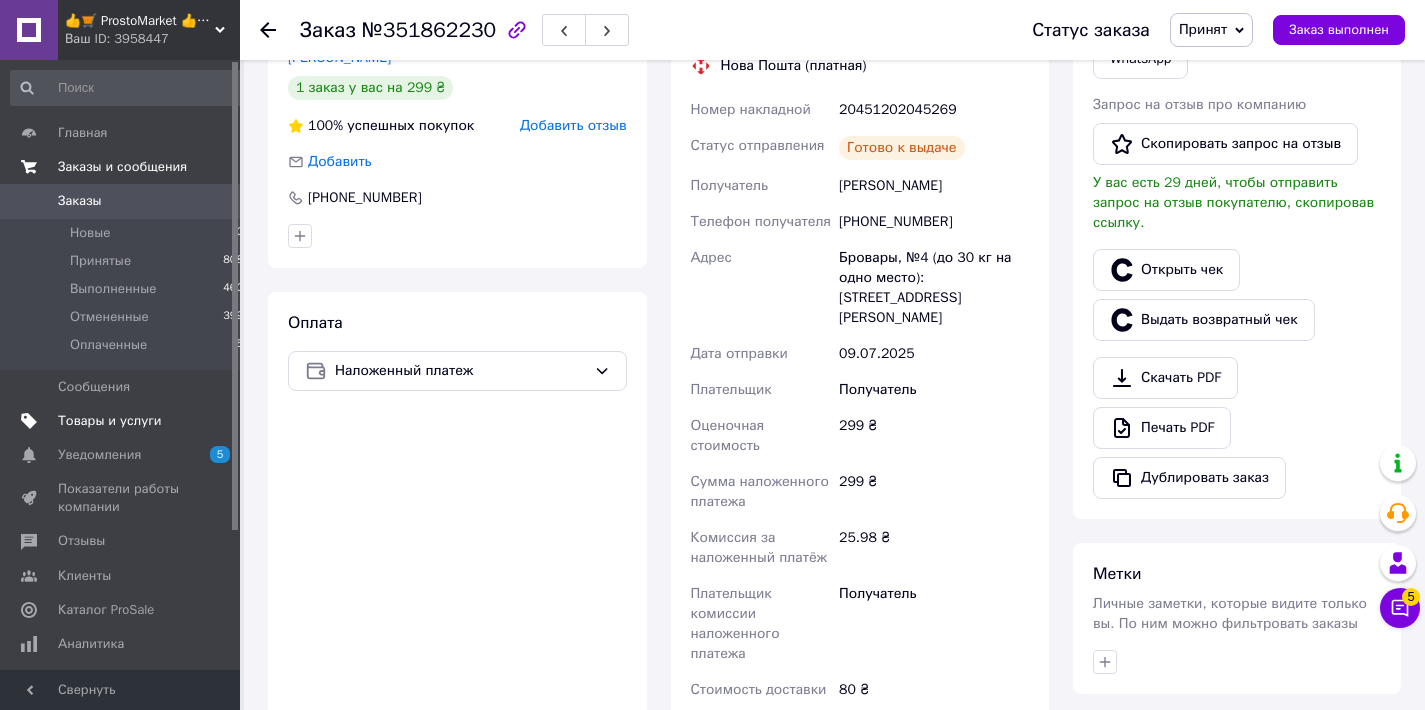click on "Товары и услуги" at bounding box center (110, 421) 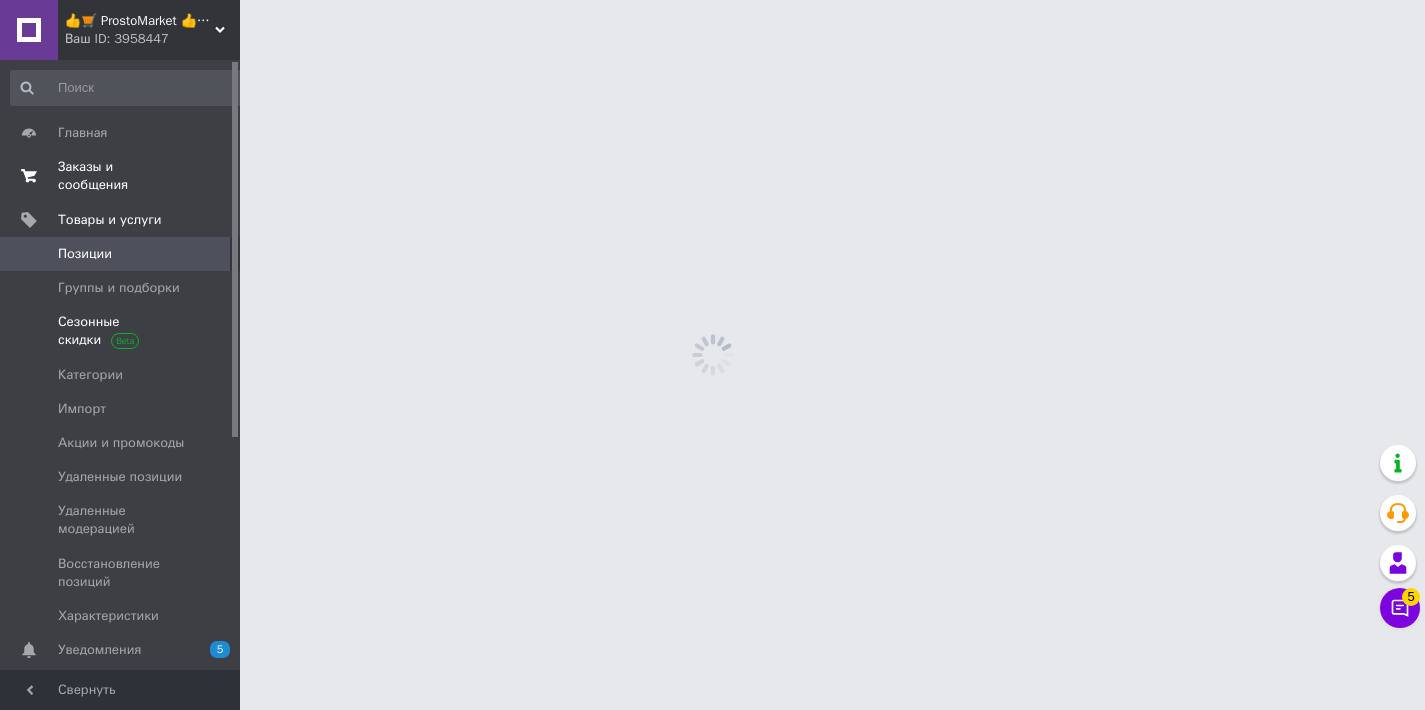 scroll, scrollTop: 0, scrollLeft: 0, axis: both 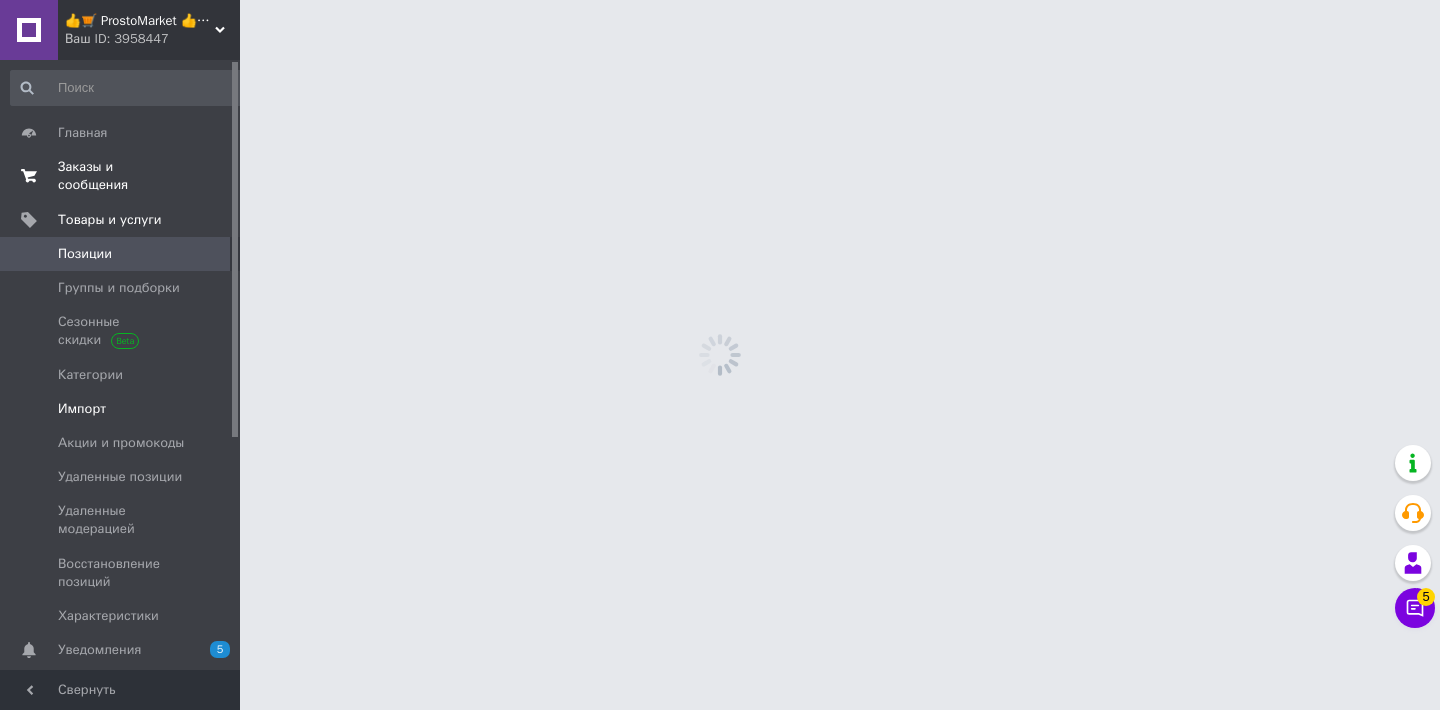 click on "Импорт" at bounding box center [121, 409] 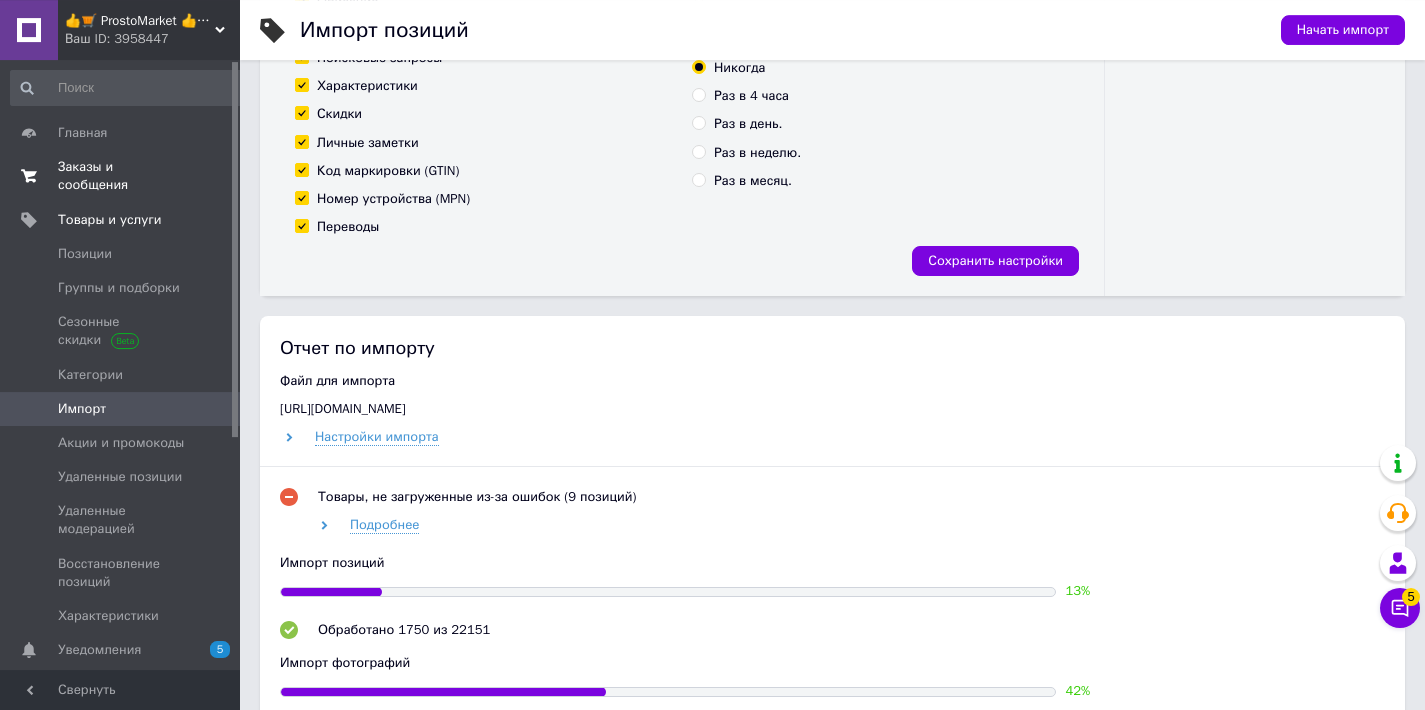 scroll, scrollTop: 805, scrollLeft: 0, axis: vertical 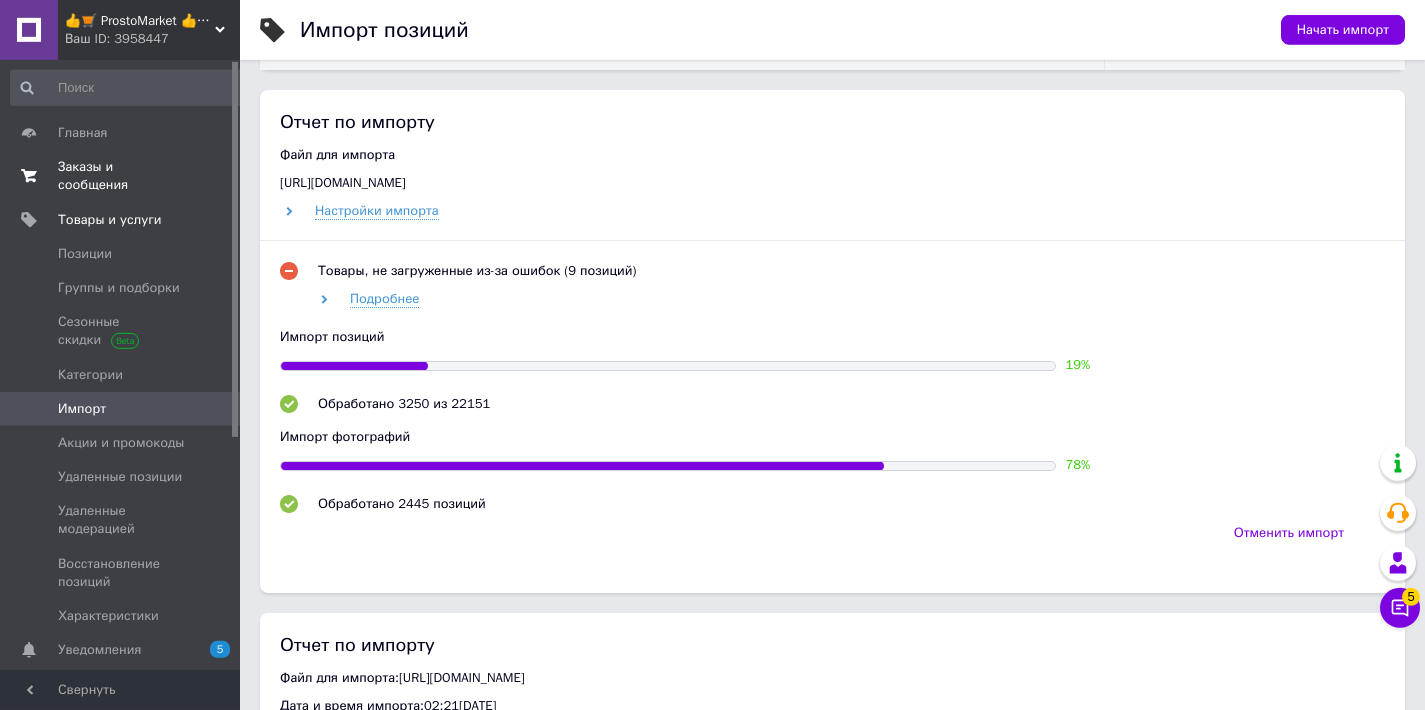click on "Товары, не загруженные из-за ошибок (9 позиций) Подробнее Импорт позиций 19 % Обработано 3250 из 22151 Импорт фотографий 78 % Обработано 2445 позиций" at bounding box center [832, 387] 